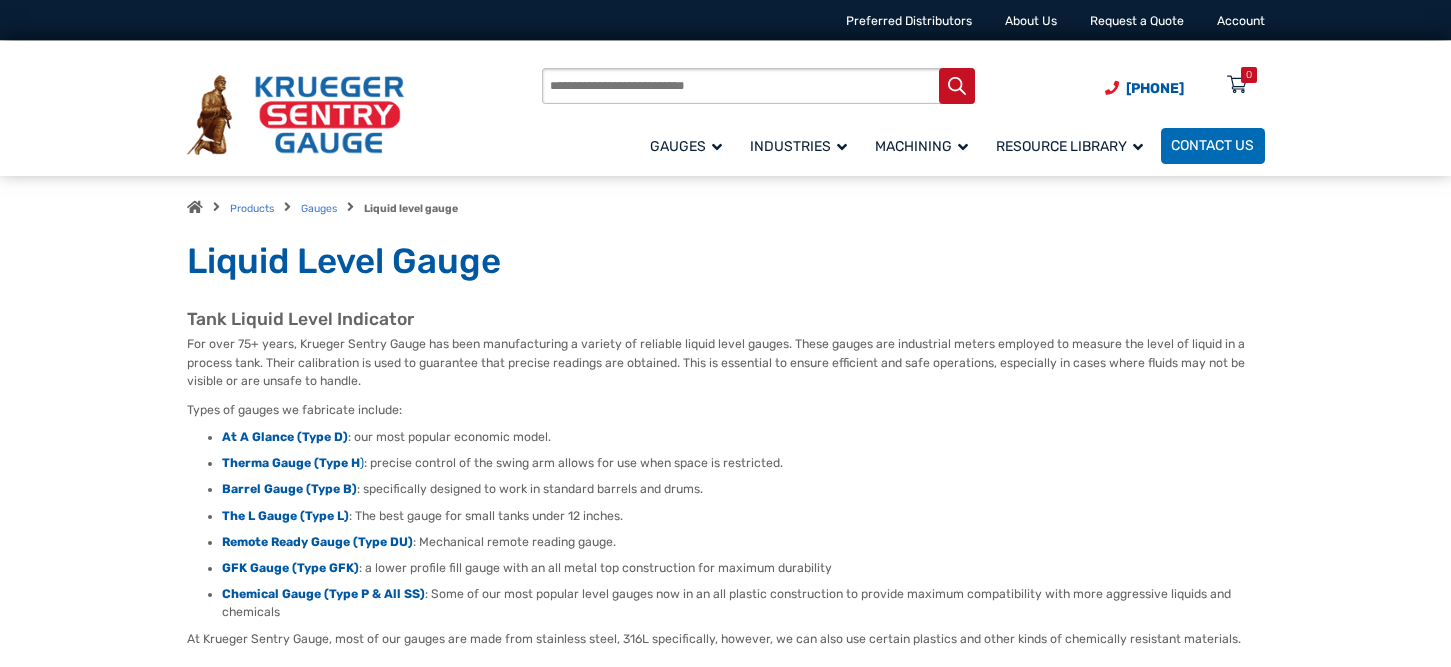 scroll, scrollTop: 0, scrollLeft: 0, axis: both 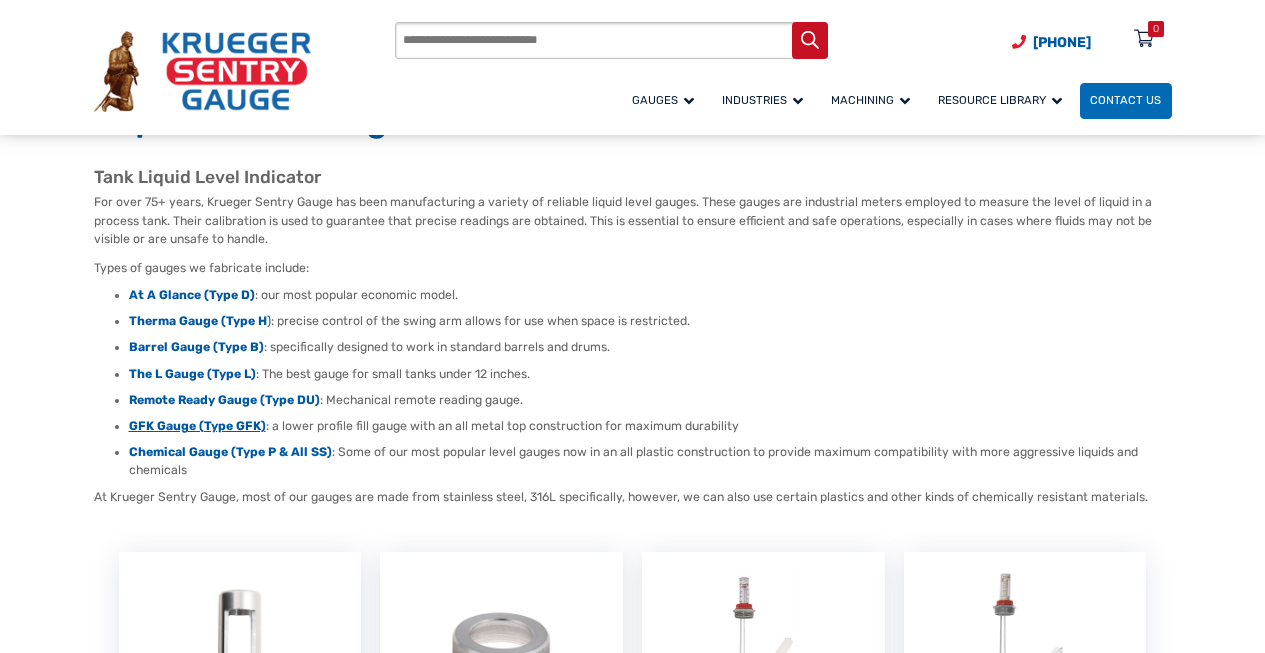 click on "GFK Gauge (Type GFK)" at bounding box center (197, 426) 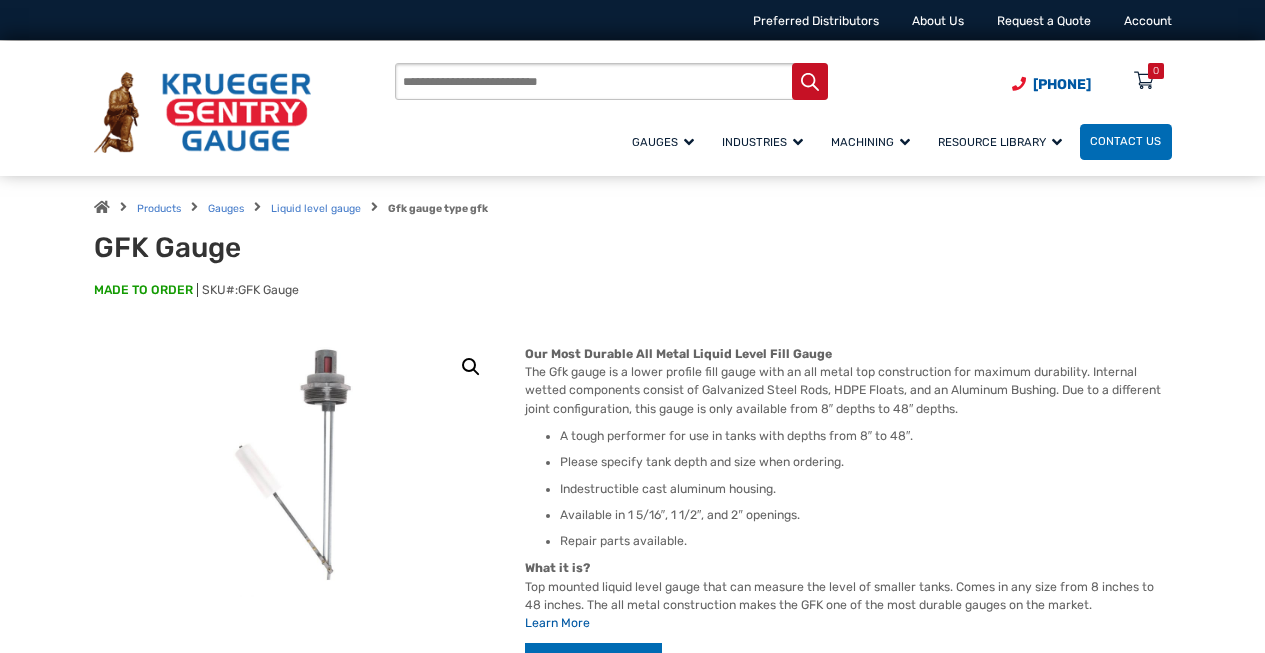 scroll, scrollTop: 0, scrollLeft: 0, axis: both 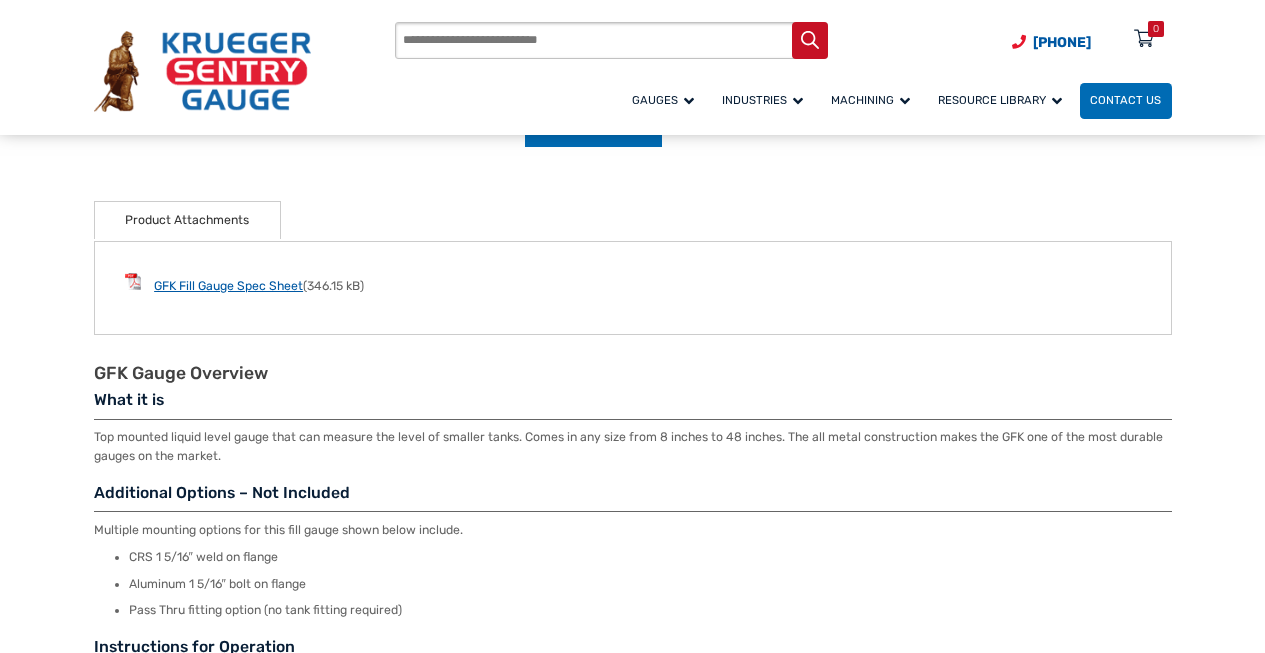 click on "GFK Fill Gauge Spec Sheet" at bounding box center (228, 286) 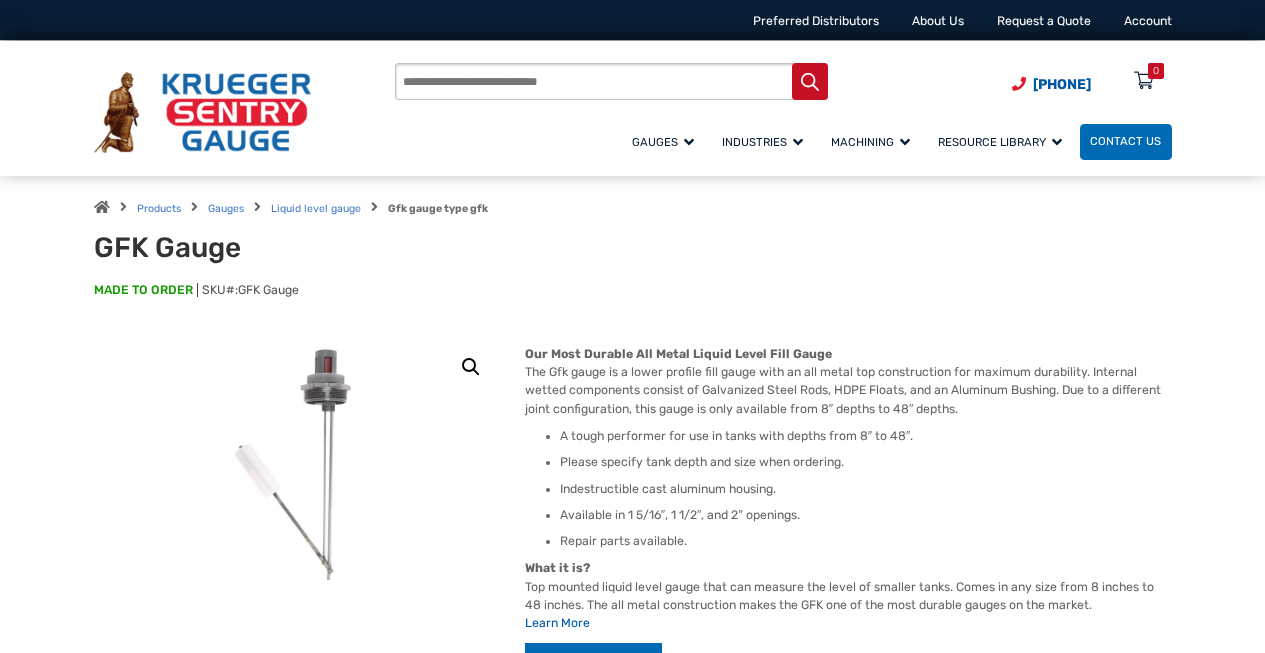scroll, scrollTop: 0, scrollLeft: 0, axis: both 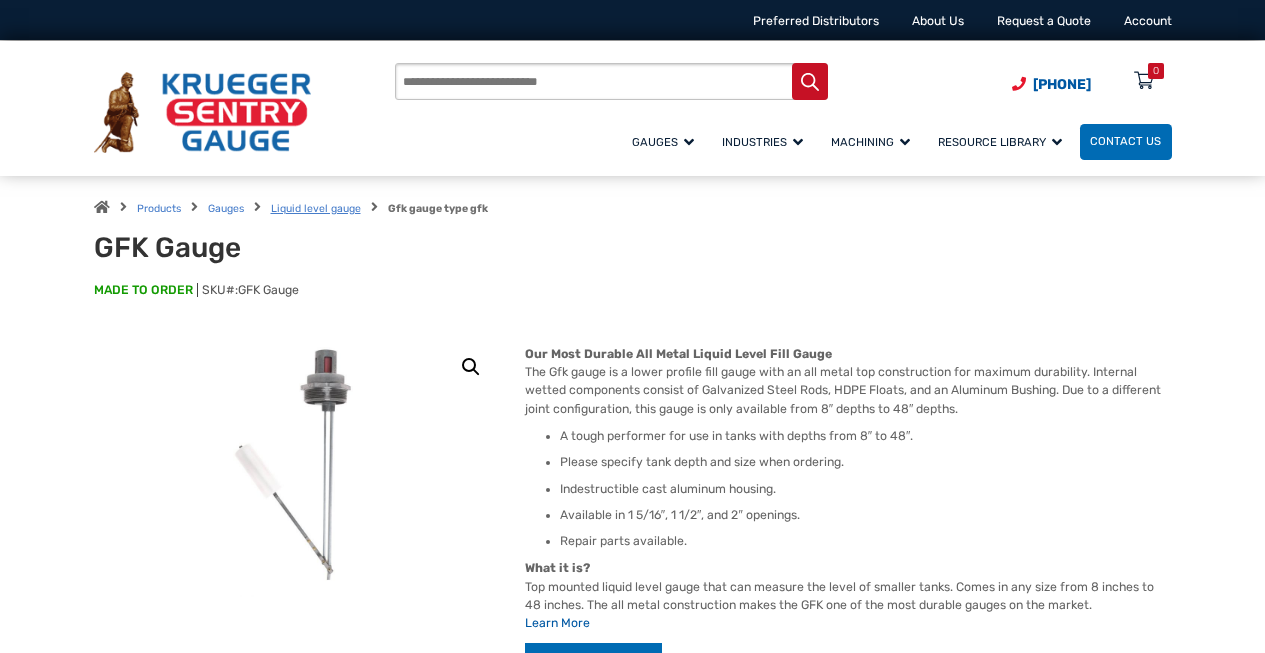 click on "Liquid level gauge" at bounding box center (316, 208) 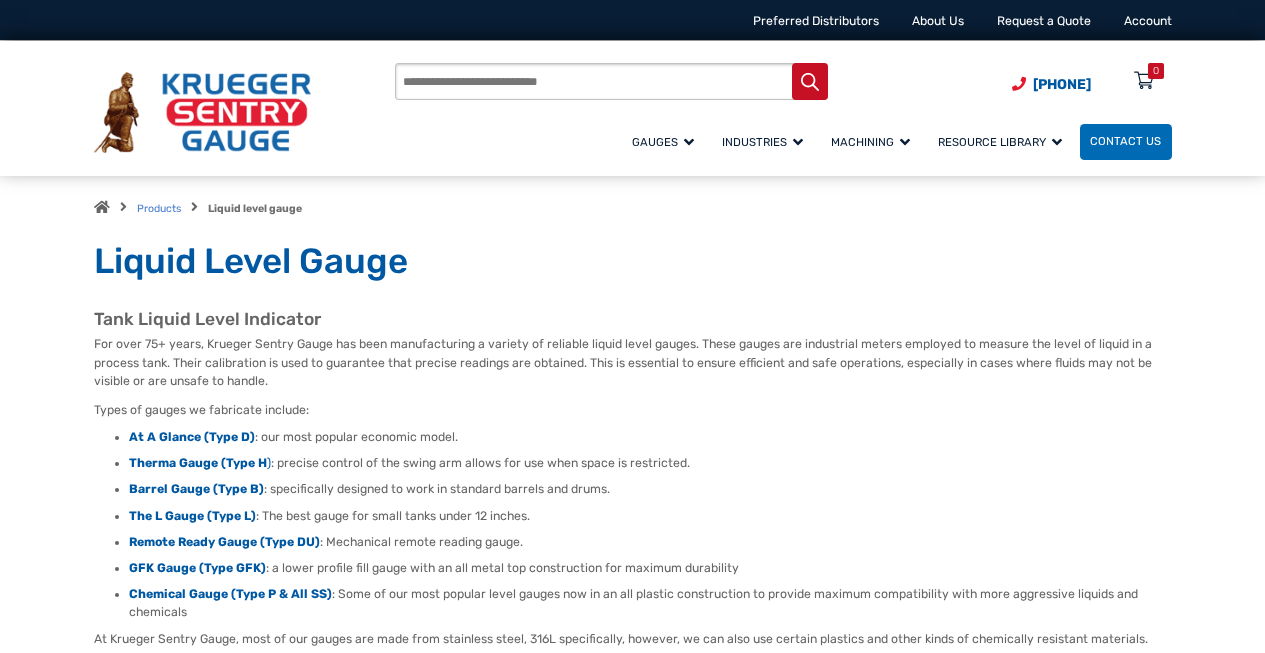 scroll, scrollTop: 0, scrollLeft: 0, axis: both 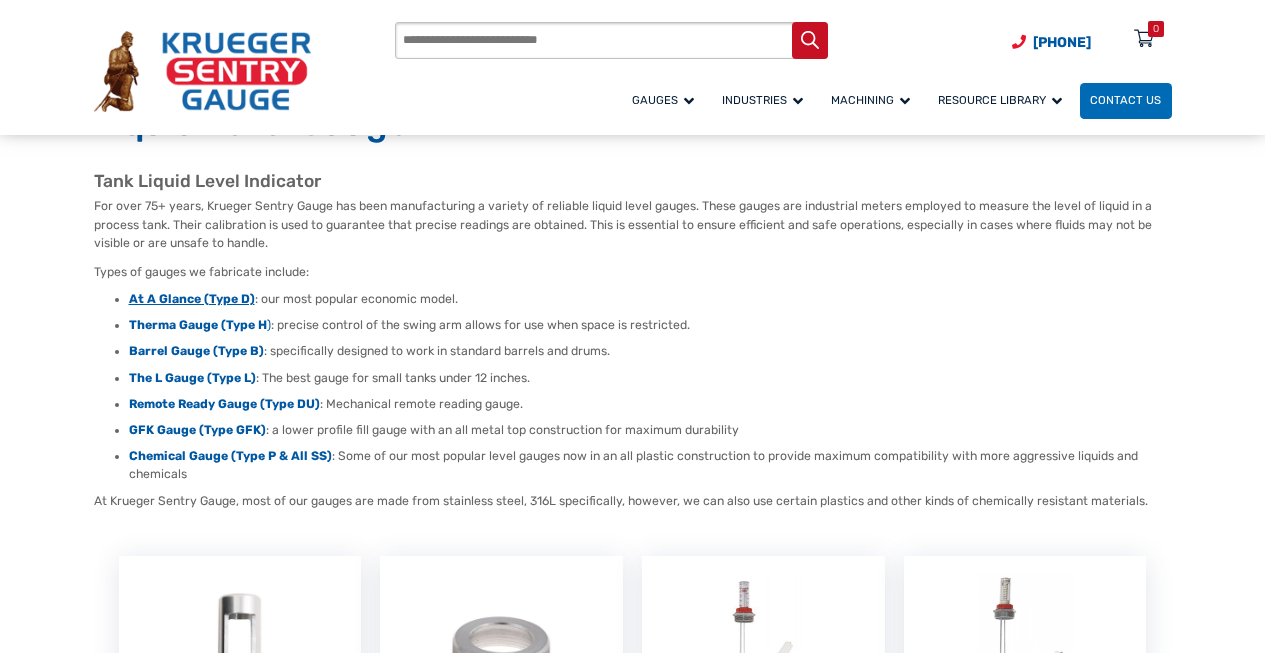 click on "At A Glance (Type D)" at bounding box center (192, 299) 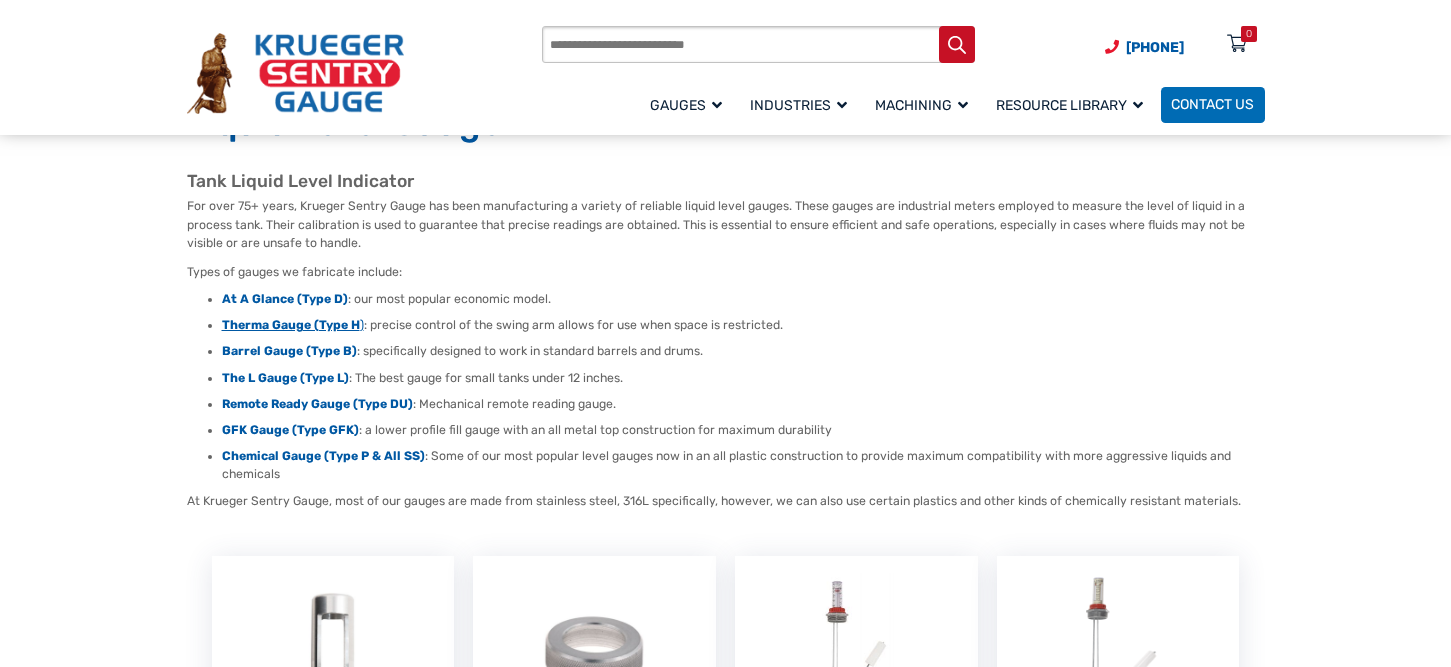 click on "Therma Gauge (Type H" at bounding box center [291, 325] 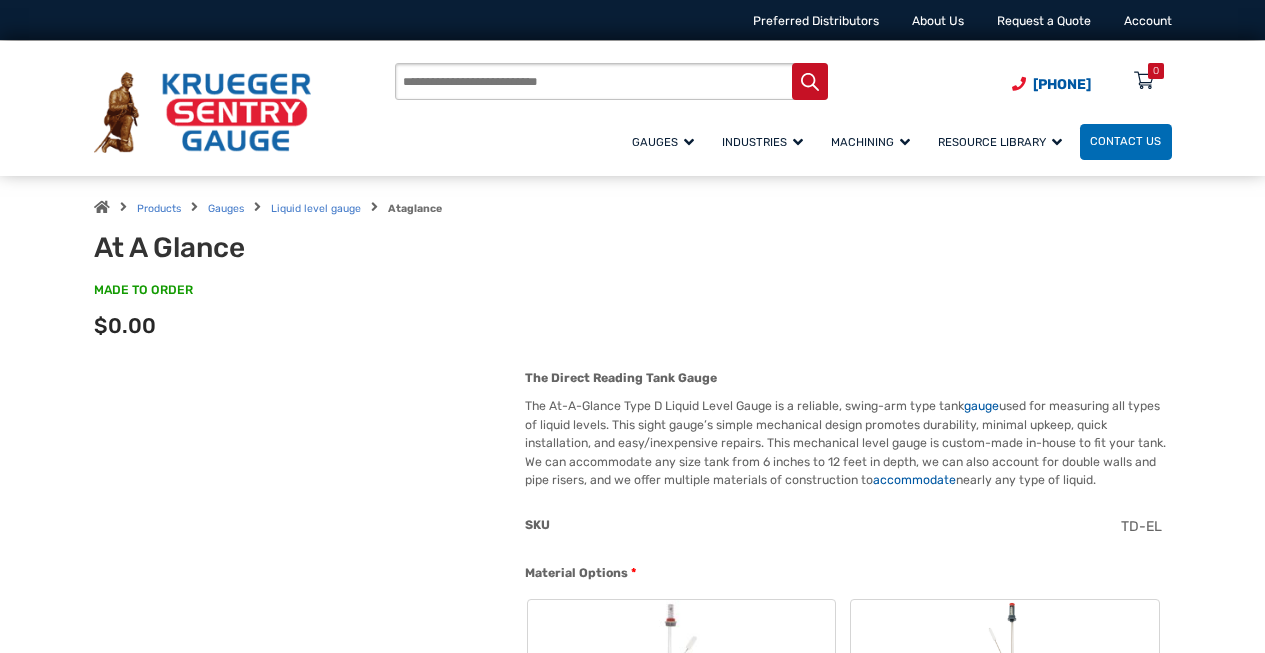 scroll, scrollTop: 0, scrollLeft: 0, axis: both 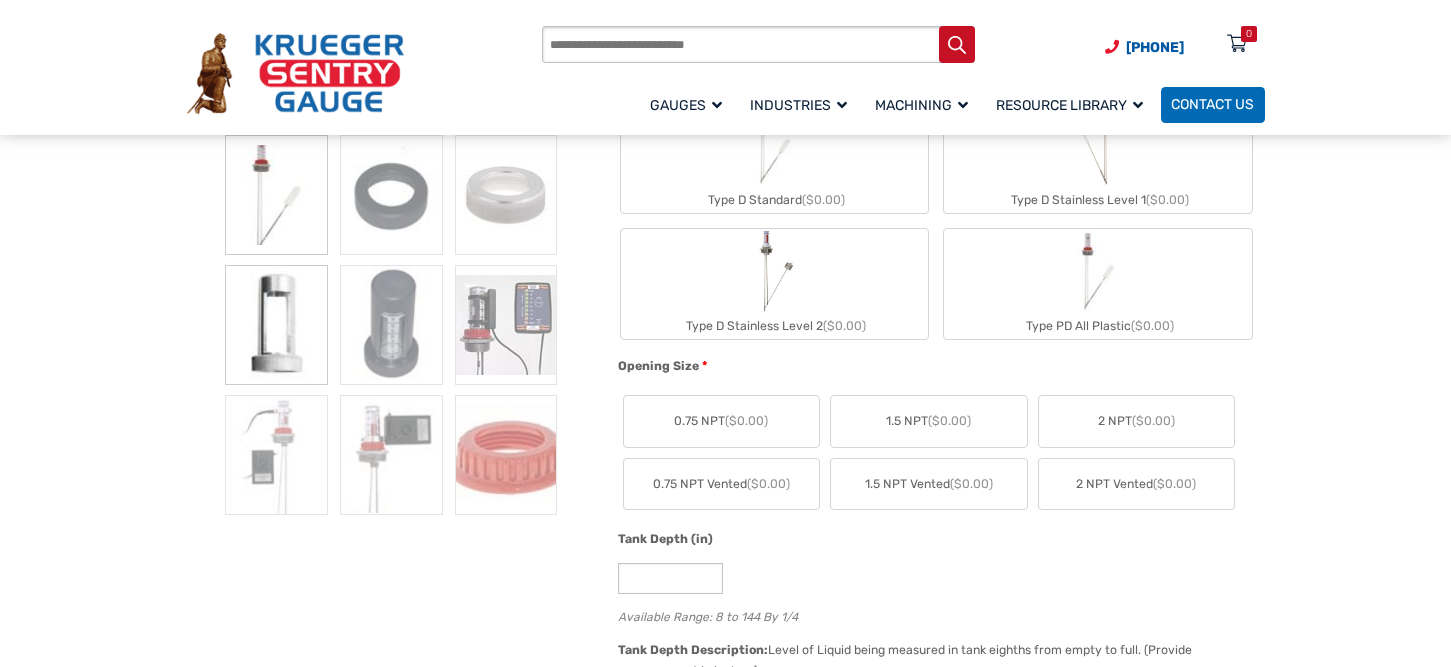 click at bounding box center (276, 325) 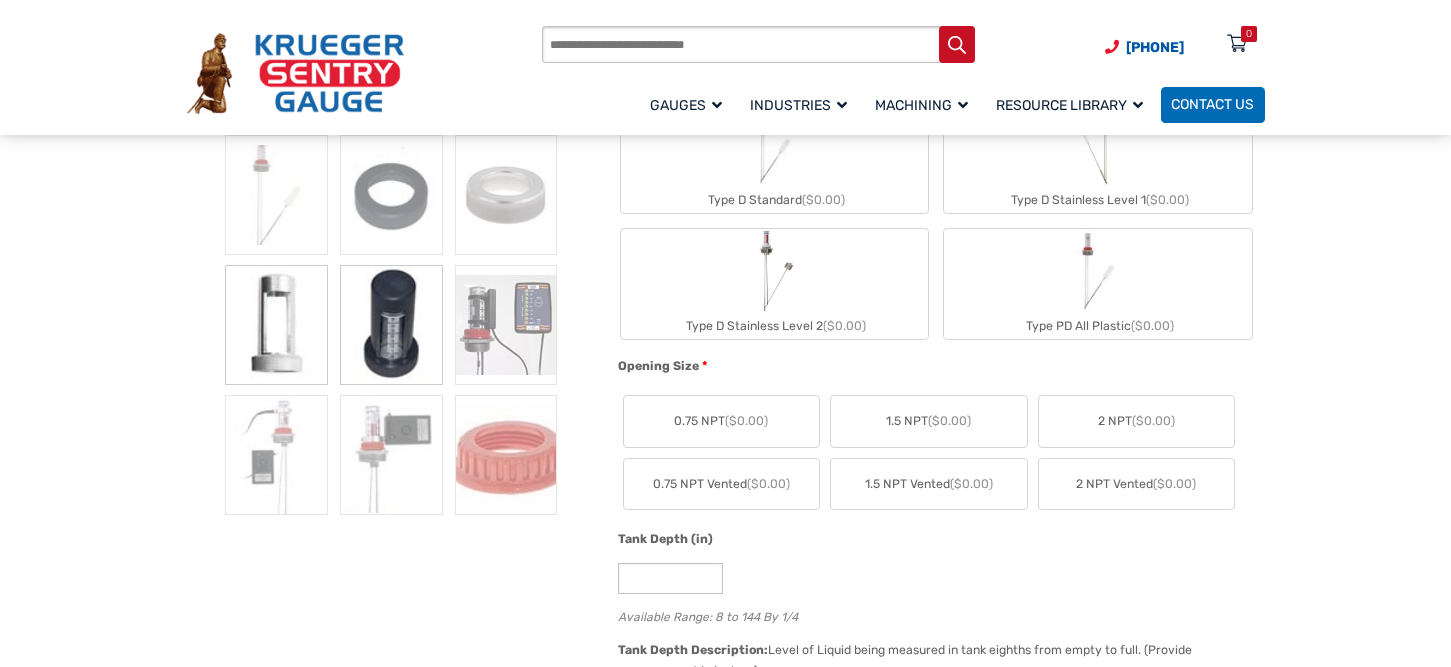 click at bounding box center (391, 325) 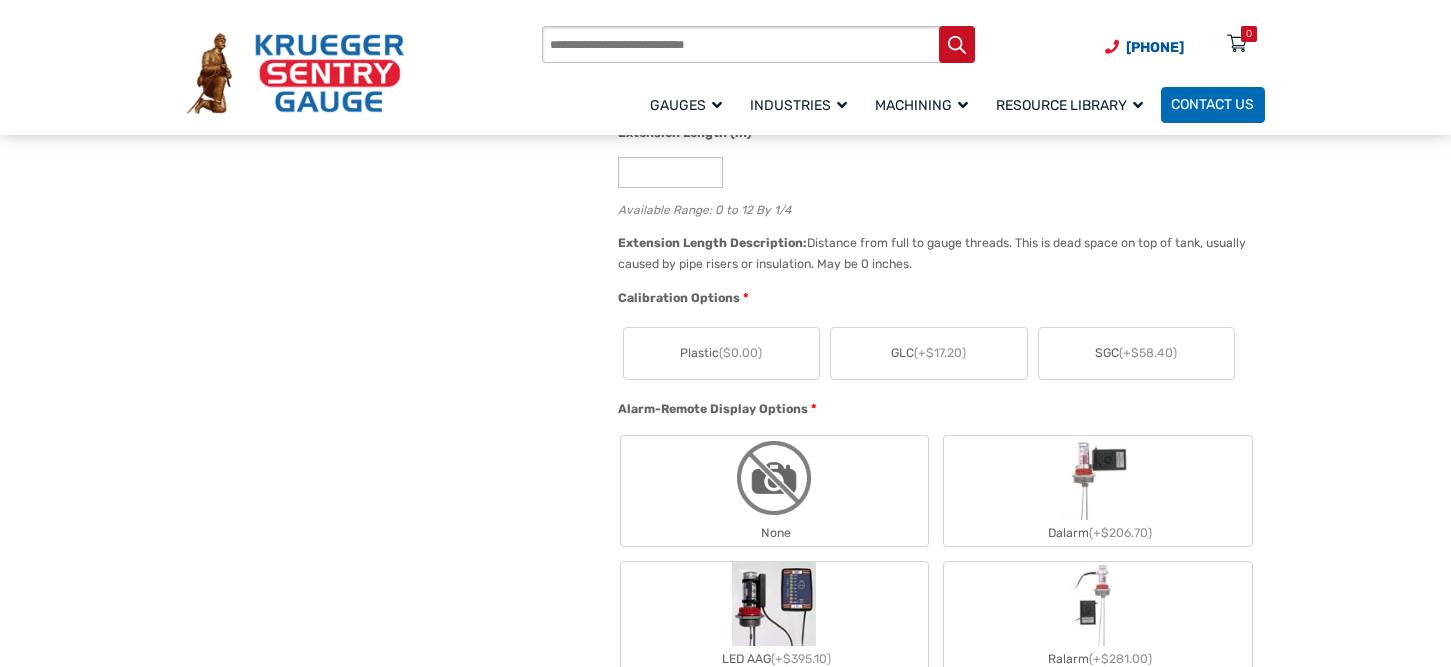 scroll, scrollTop: 1082, scrollLeft: 0, axis: vertical 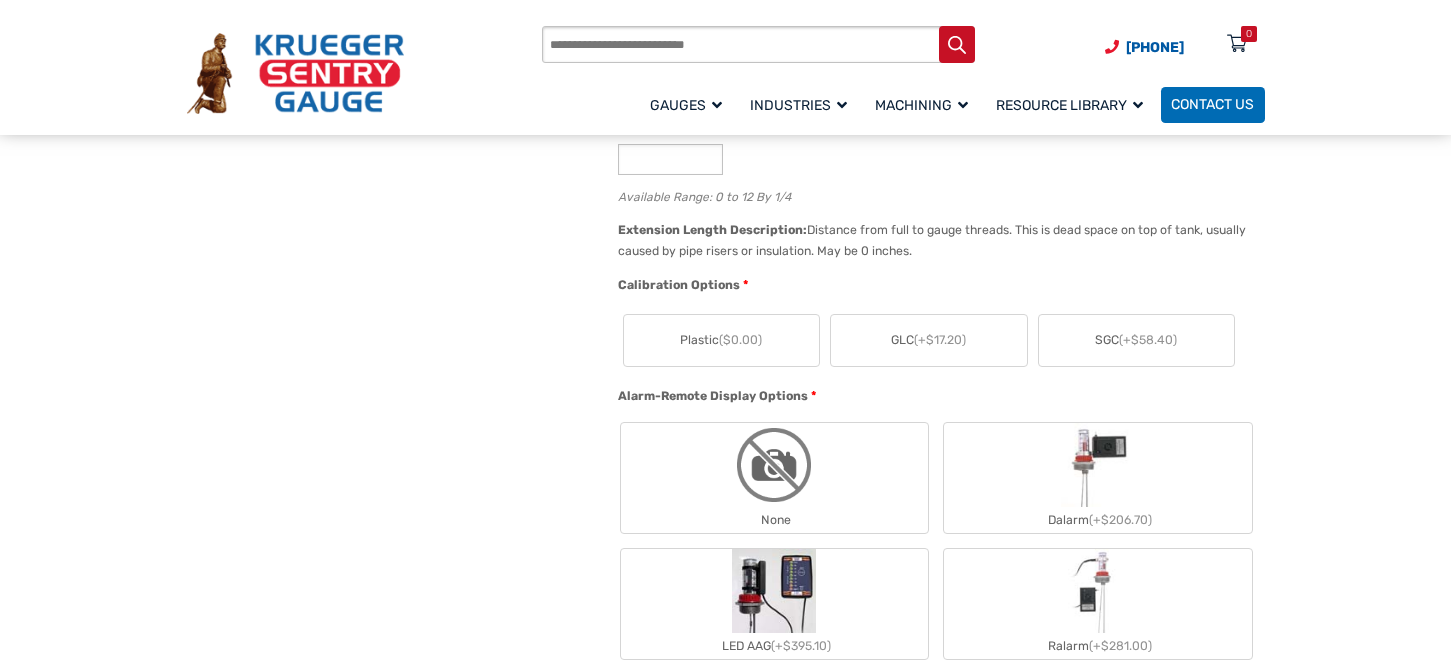 click on "GLC  (+$17.20)" at bounding box center [928, 340] 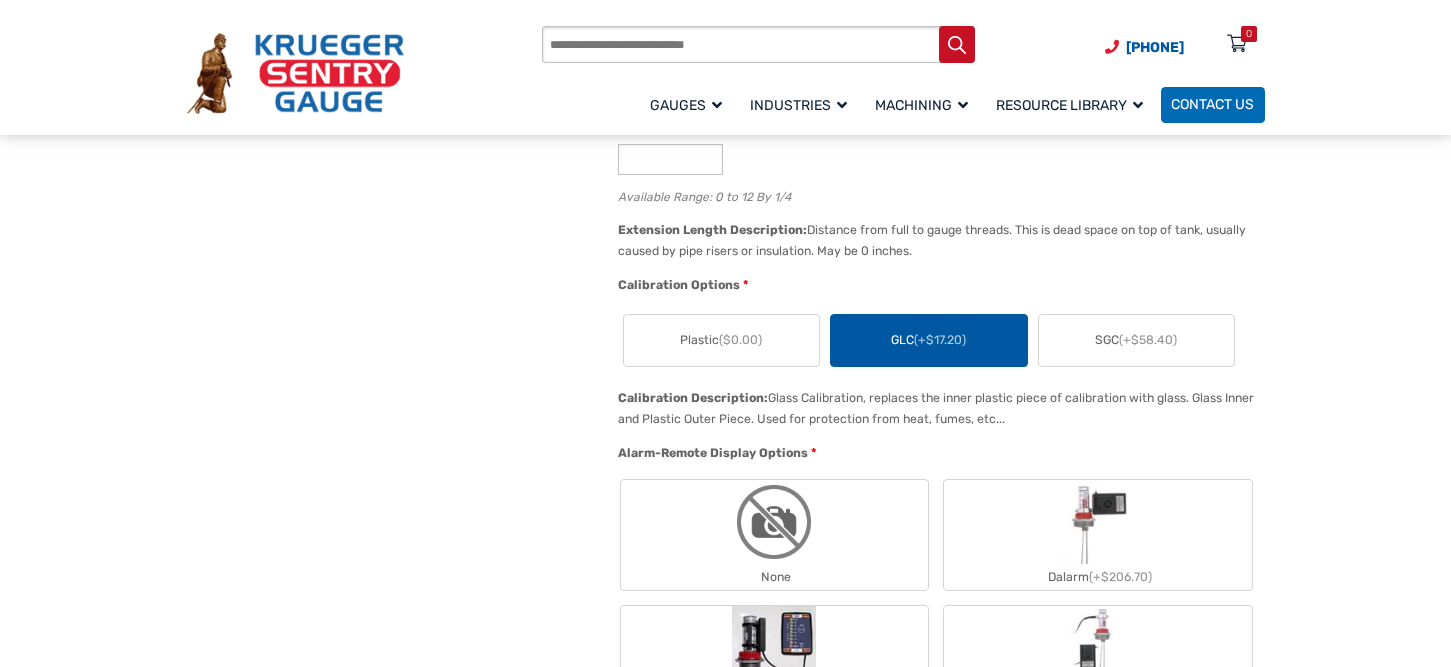 click on "SGC  (+$58.40)" at bounding box center [1136, 340] 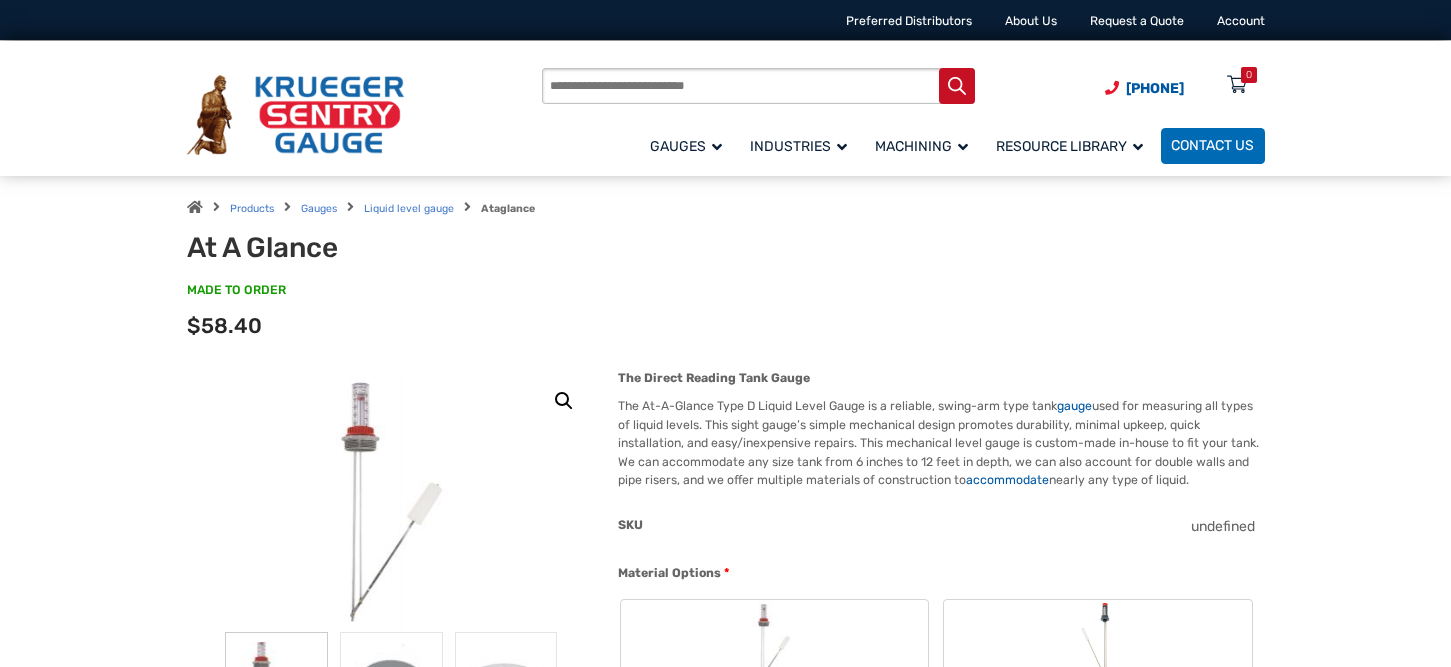 scroll, scrollTop: 0, scrollLeft: 0, axis: both 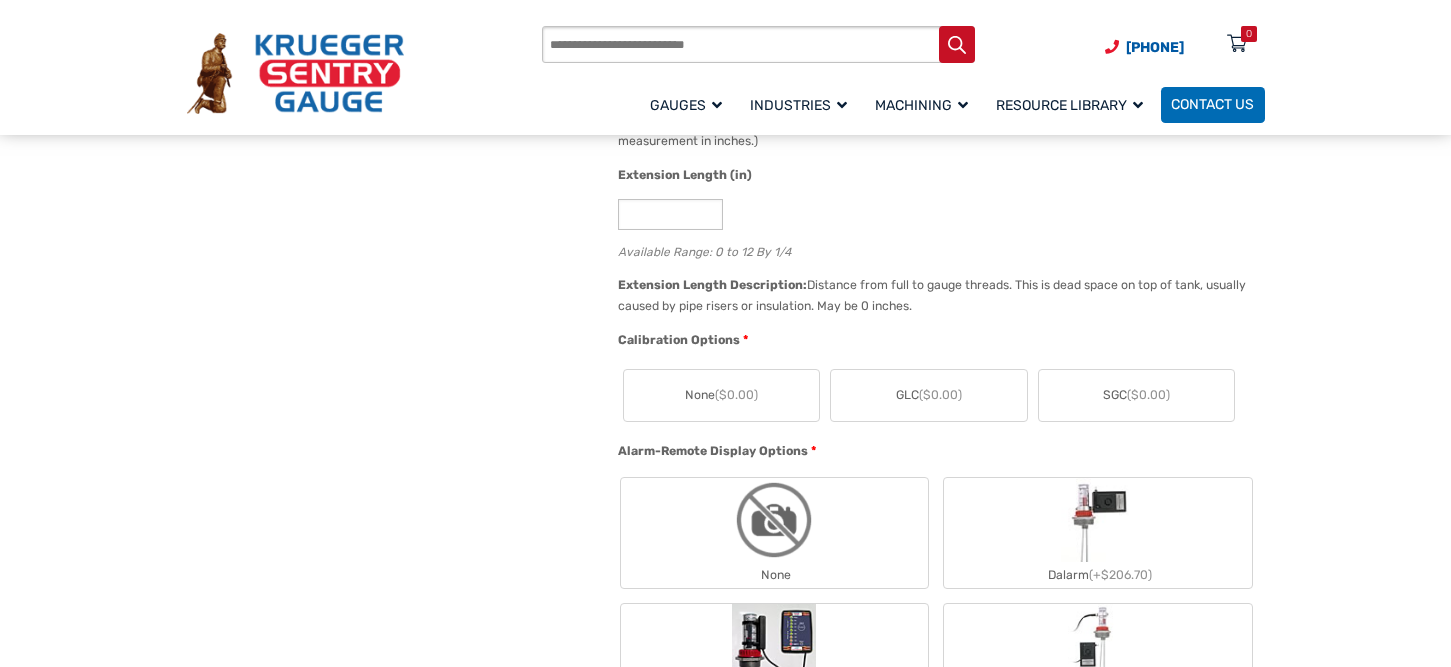 click on "($0.00)" 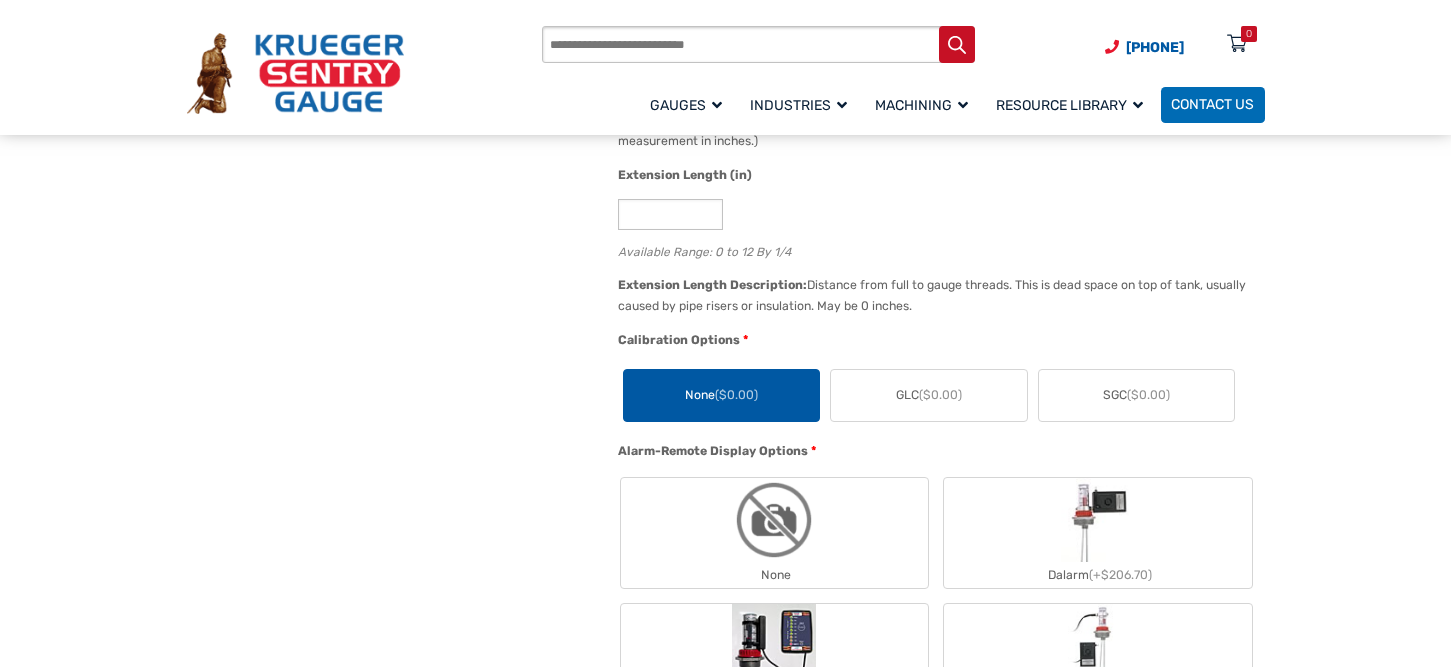 click on "GLC  ($0.00)" 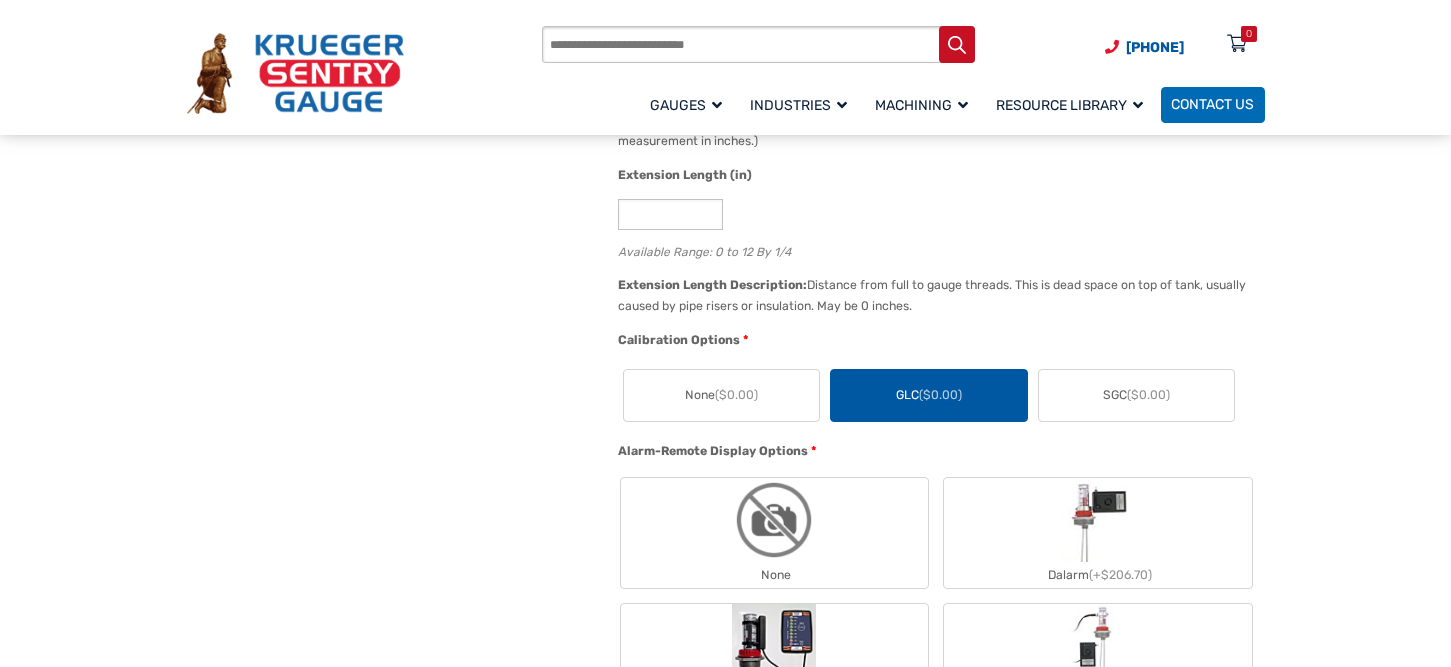 click on "SGC  ($0.00)" 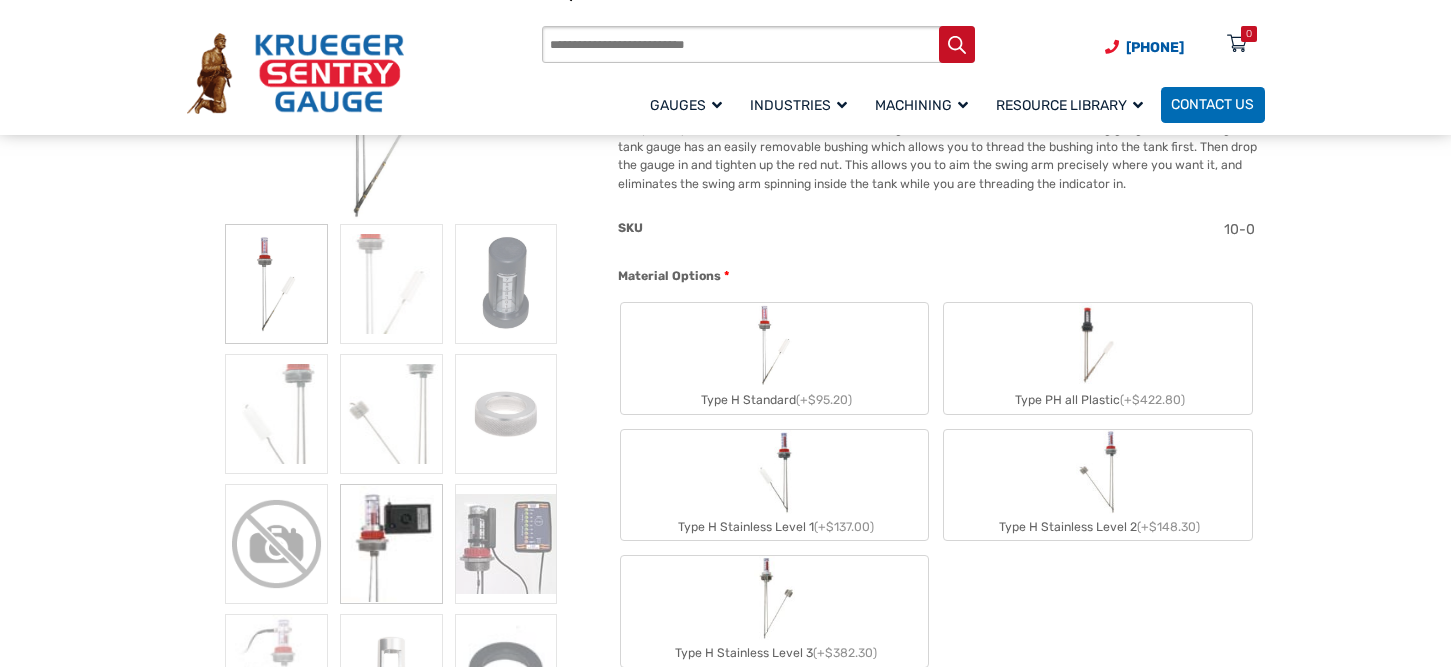 scroll, scrollTop: 404, scrollLeft: 0, axis: vertical 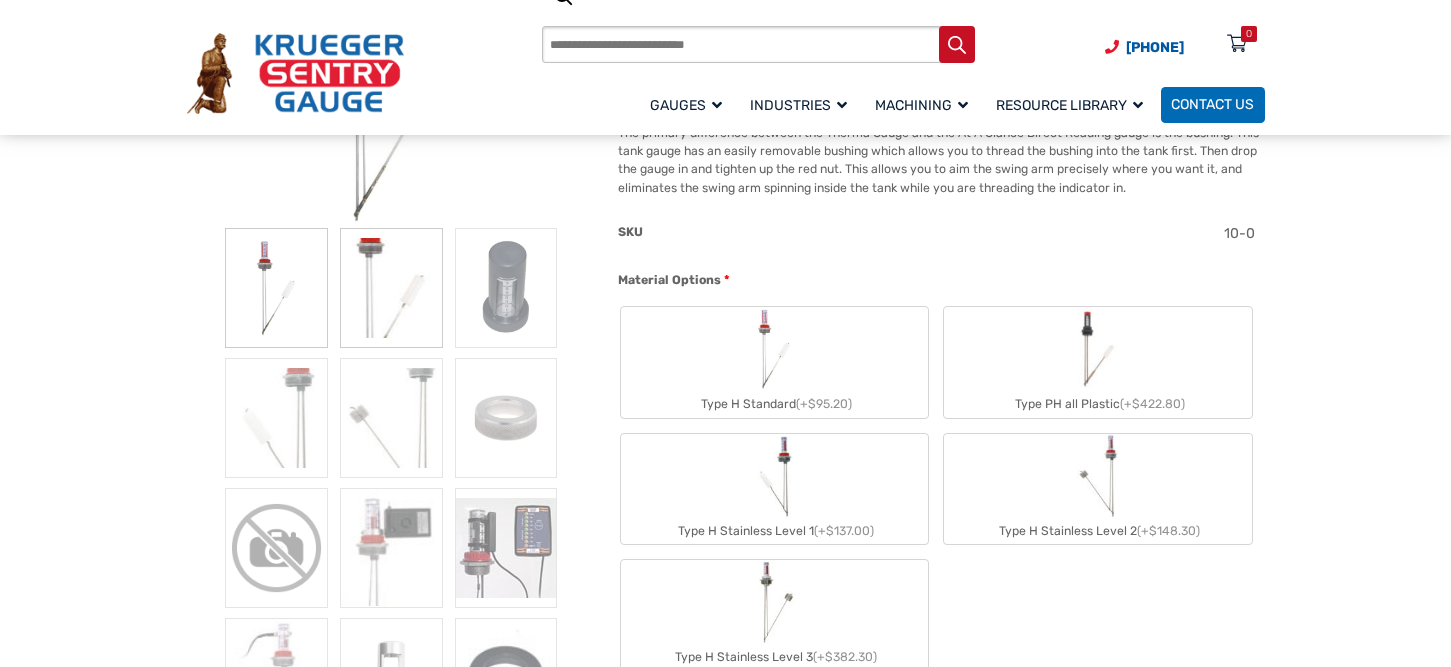 click at bounding box center [391, 288] 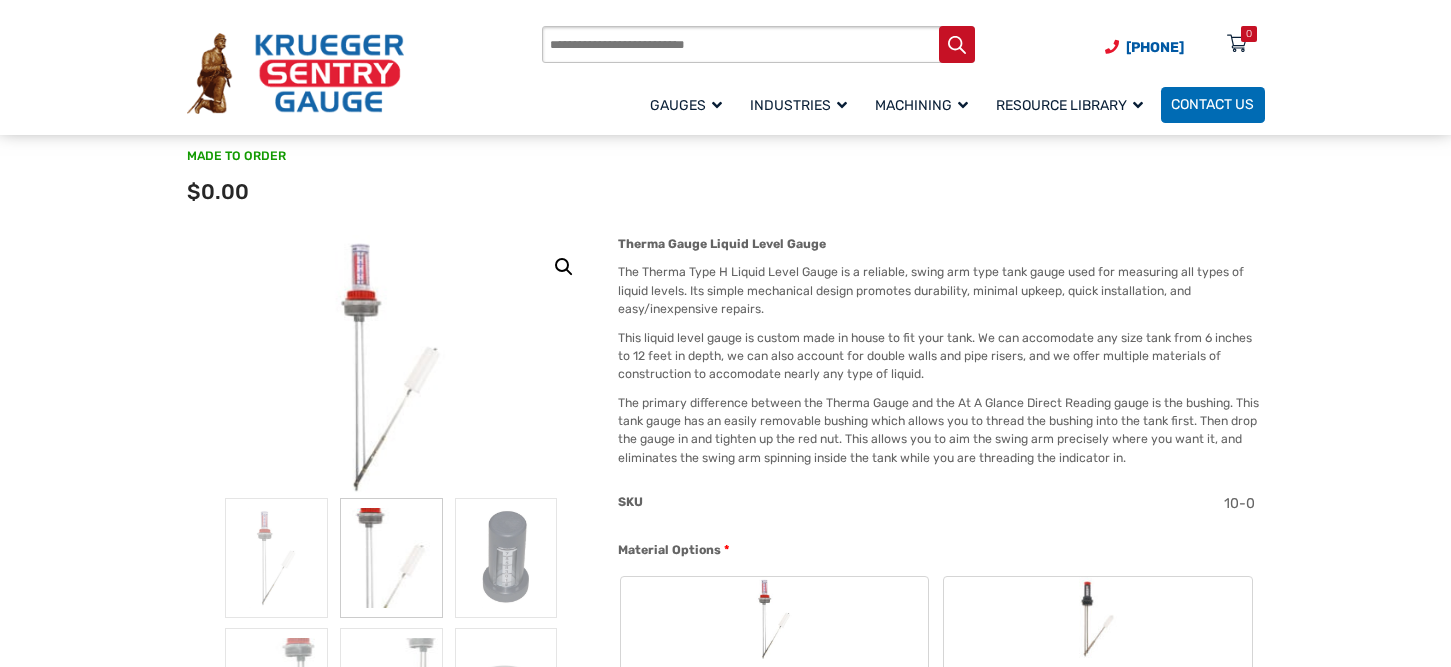 scroll, scrollTop: 146, scrollLeft: 0, axis: vertical 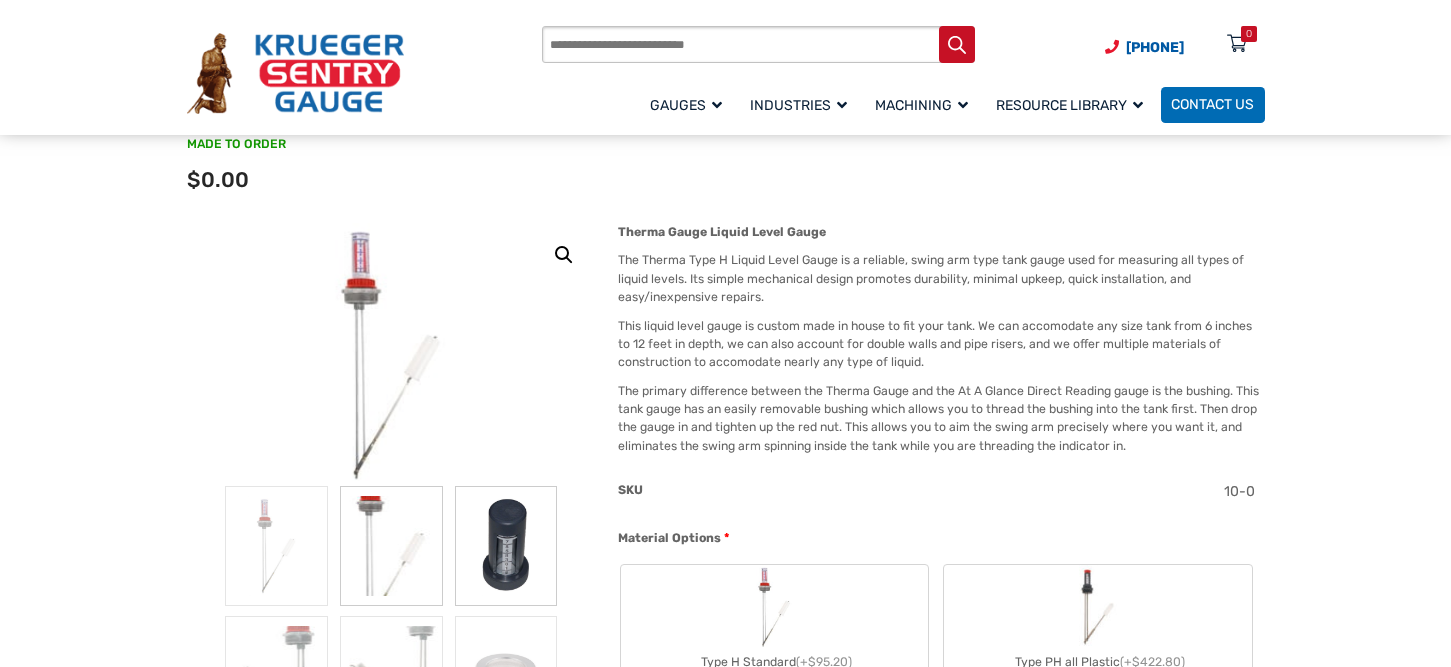 click at bounding box center (506, 546) 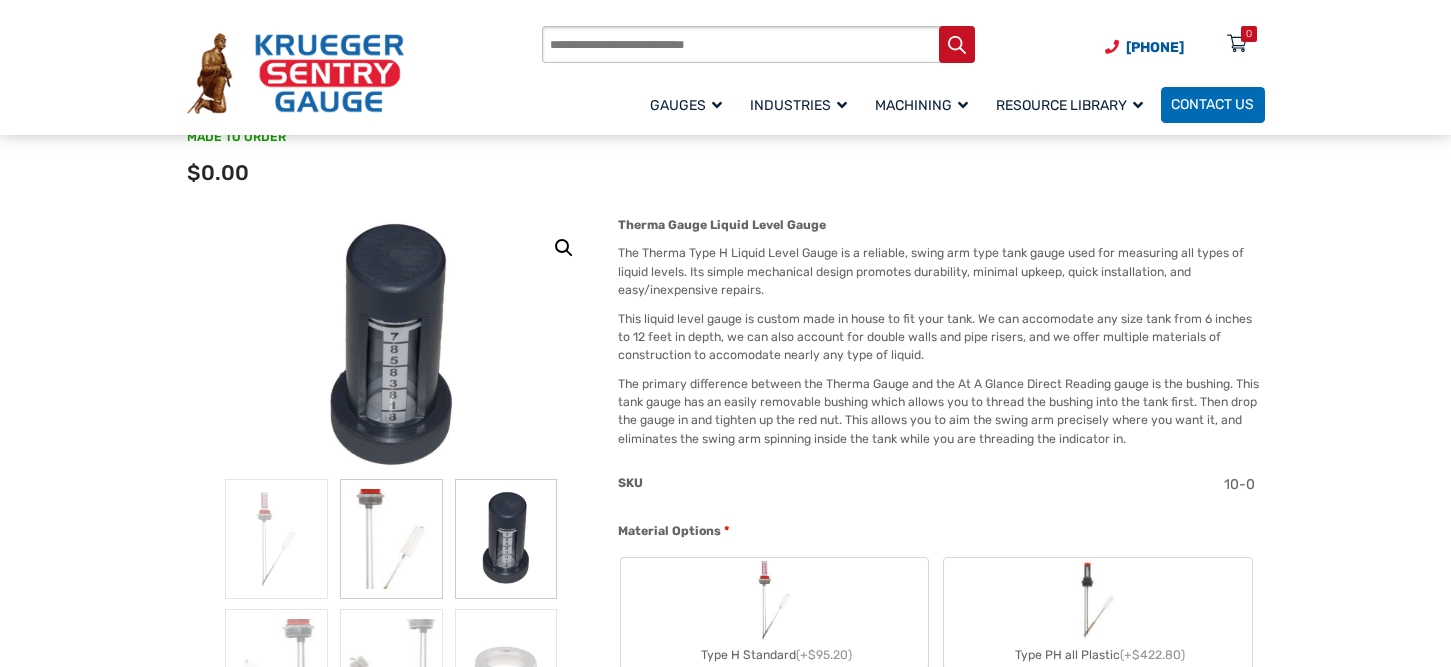 scroll, scrollTop: 155, scrollLeft: 0, axis: vertical 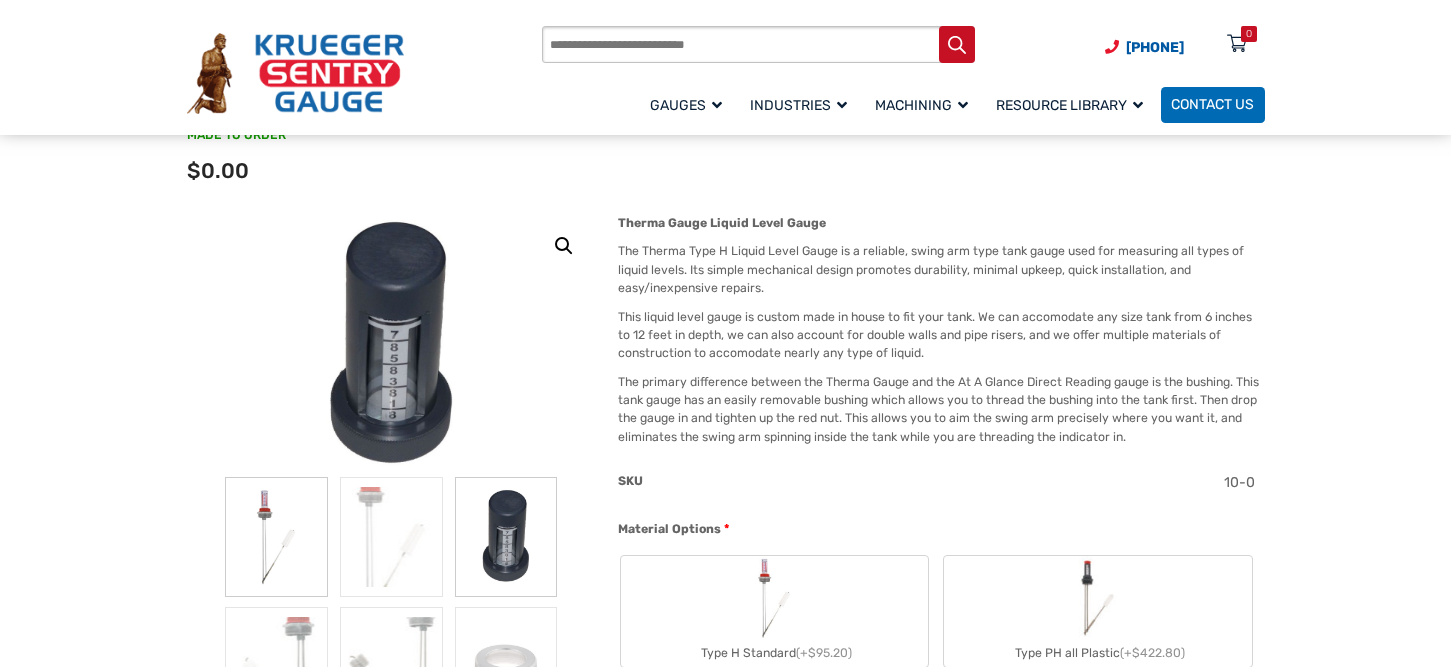 click at bounding box center [276, 537] 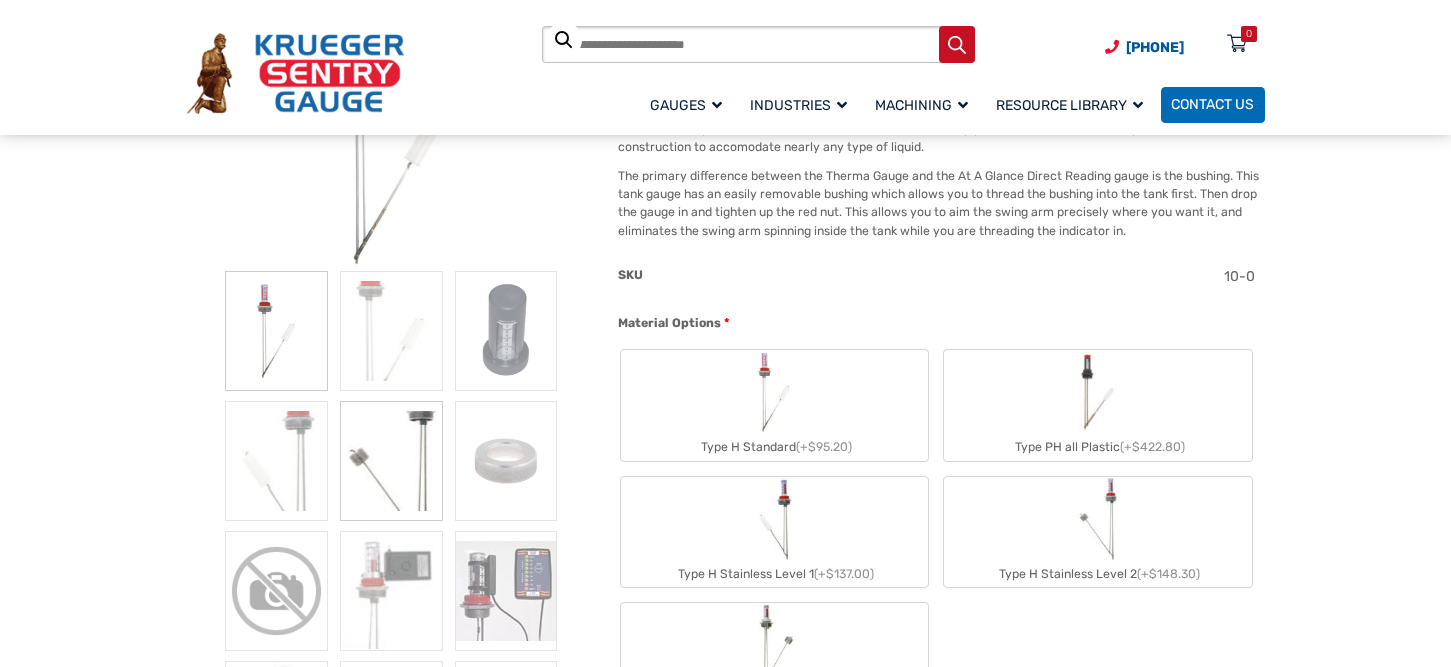 scroll, scrollTop: 364, scrollLeft: 0, axis: vertical 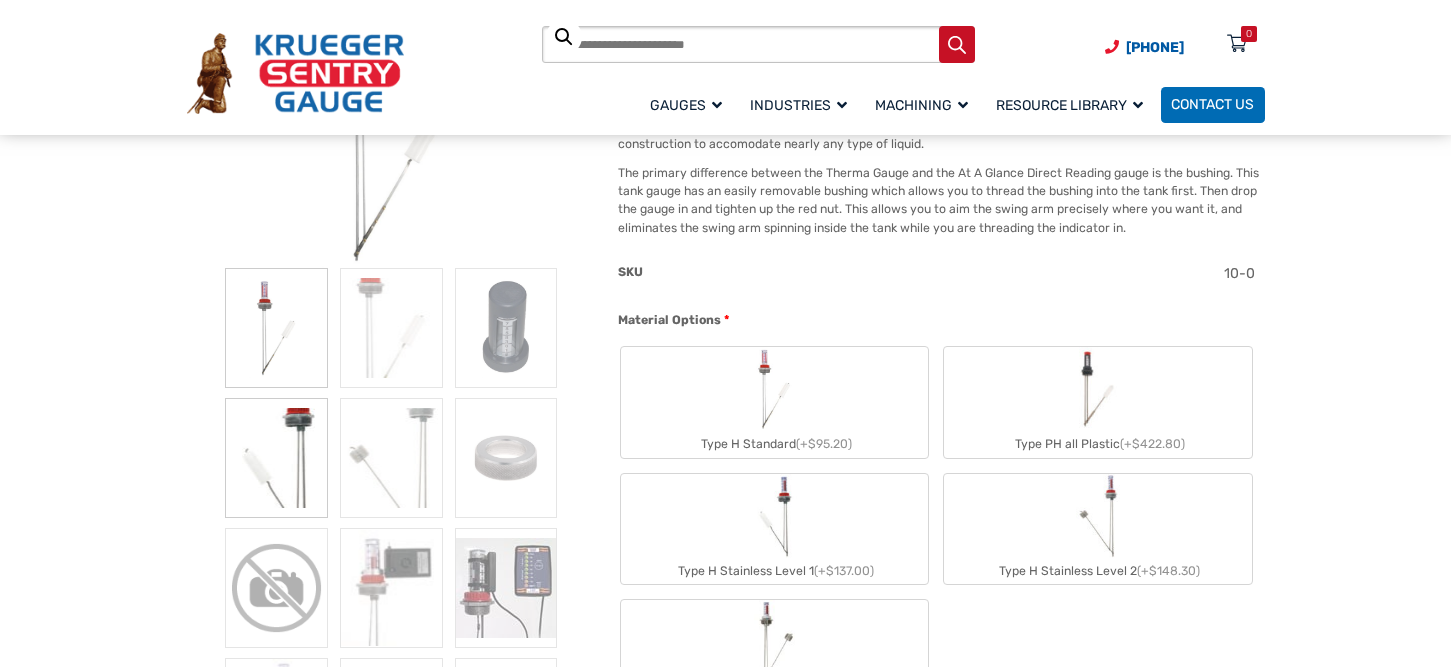 click at bounding box center (276, 458) 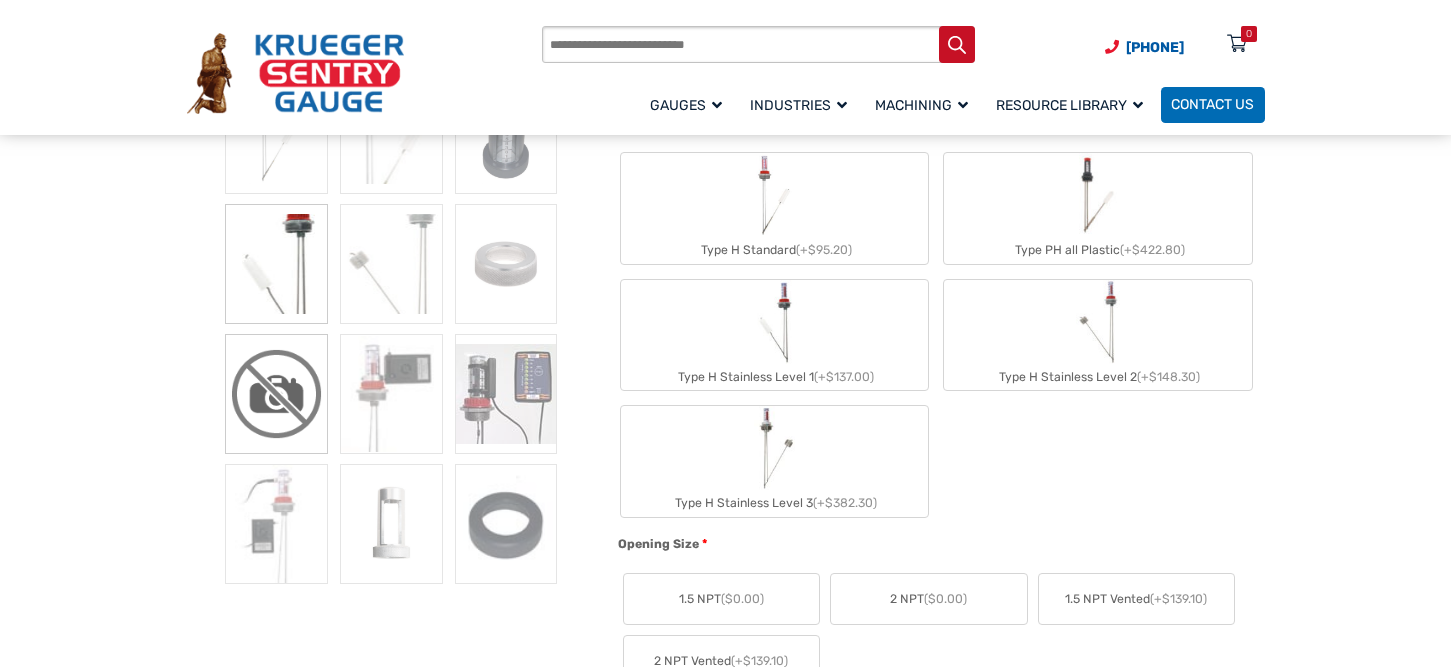 scroll, scrollTop: 562, scrollLeft: 0, axis: vertical 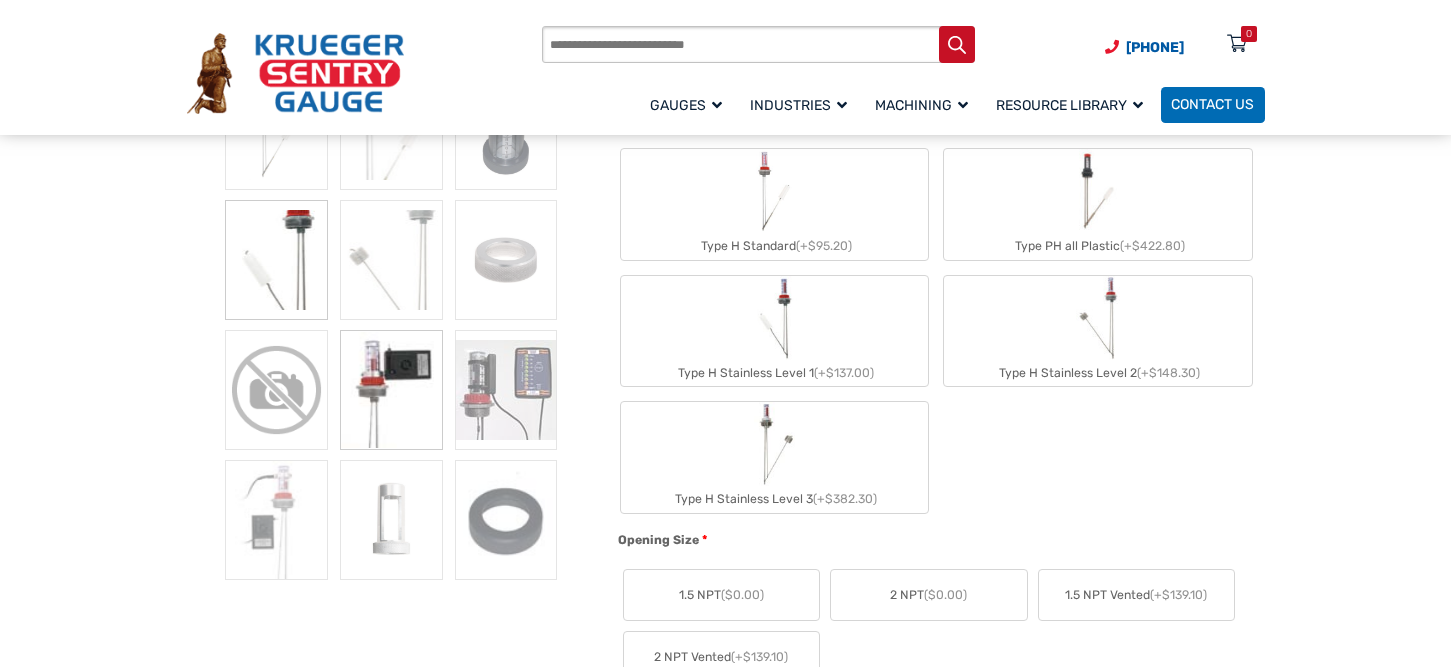click at bounding box center [391, 390] 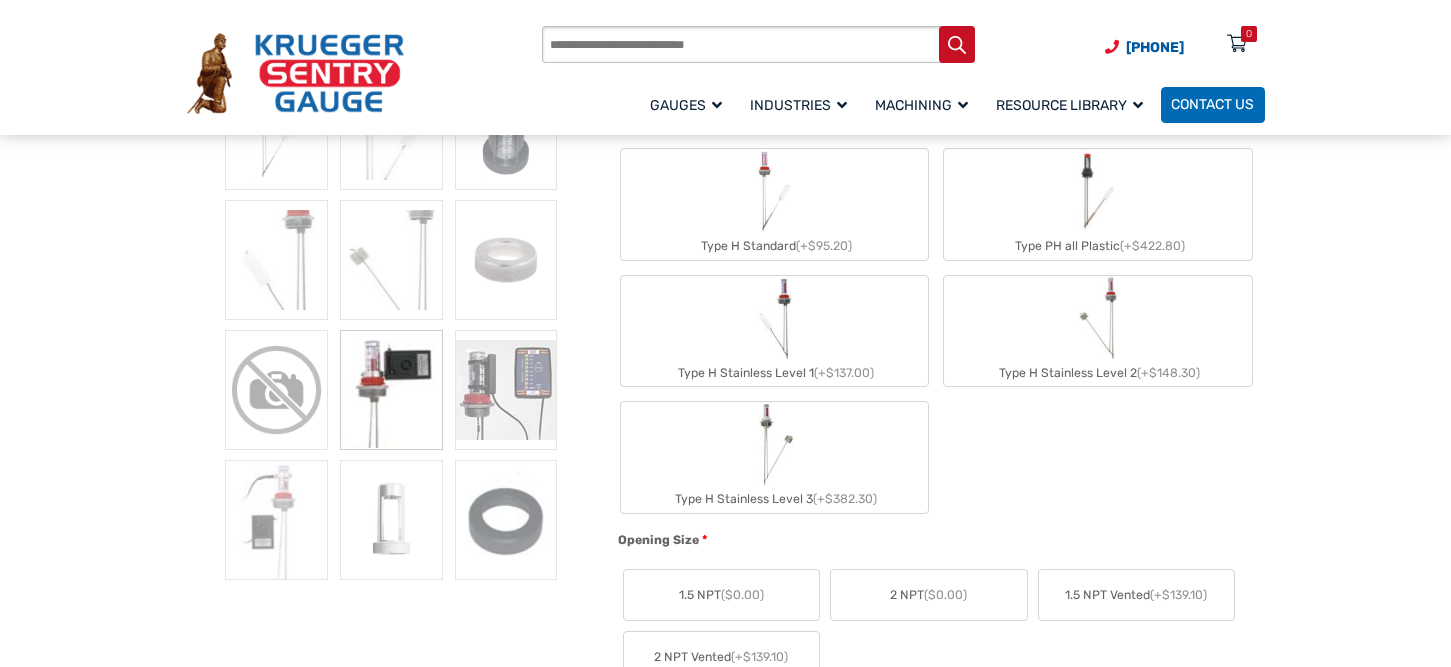 scroll, scrollTop: 563, scrollLeft: 0, axis: vertical 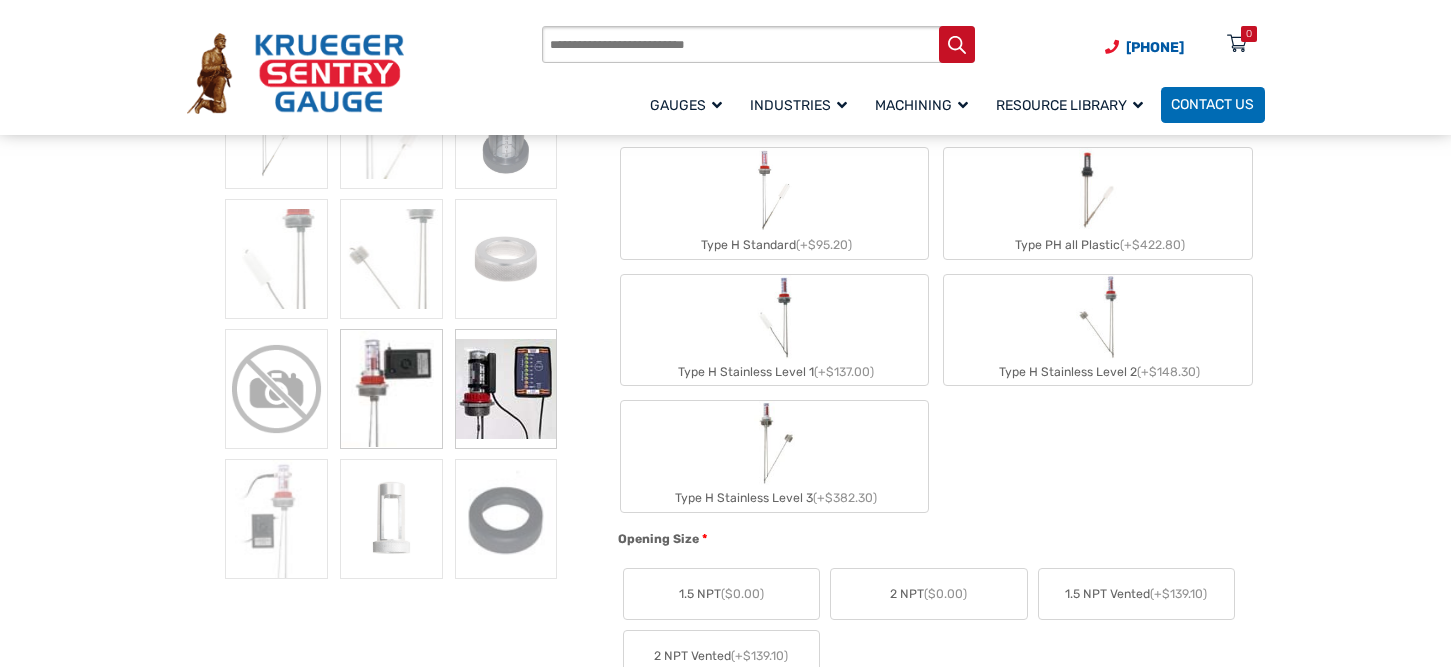 click at bounding box center [506, 389] 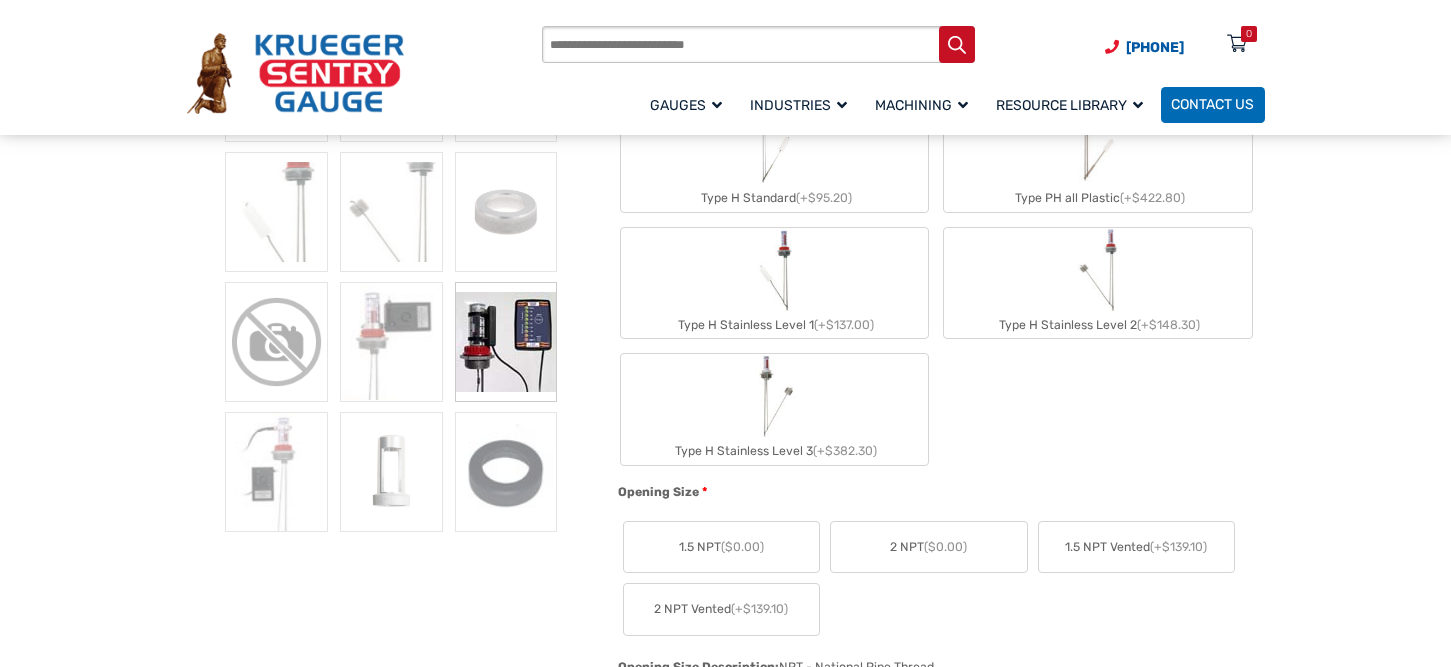 scroll, scrollTop: 616, scrollLeft: 0, axis: vertical 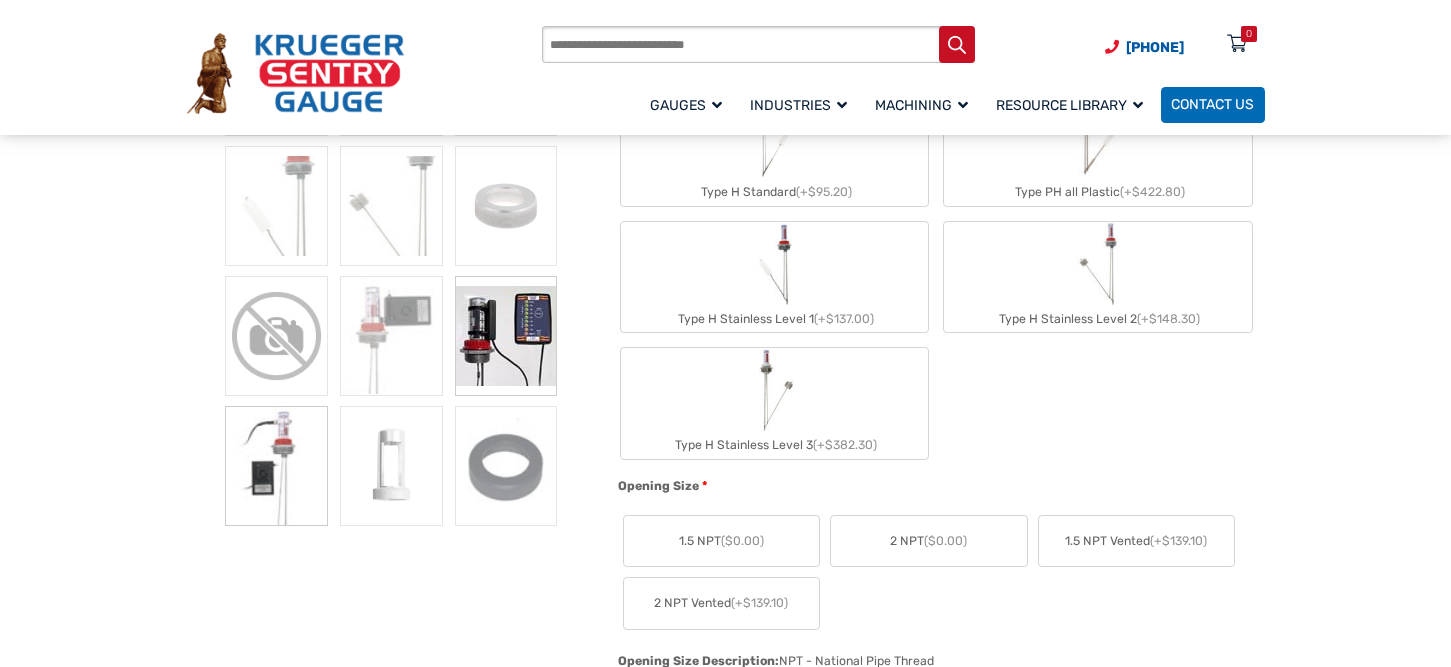 click at bounding box center (276, 466) 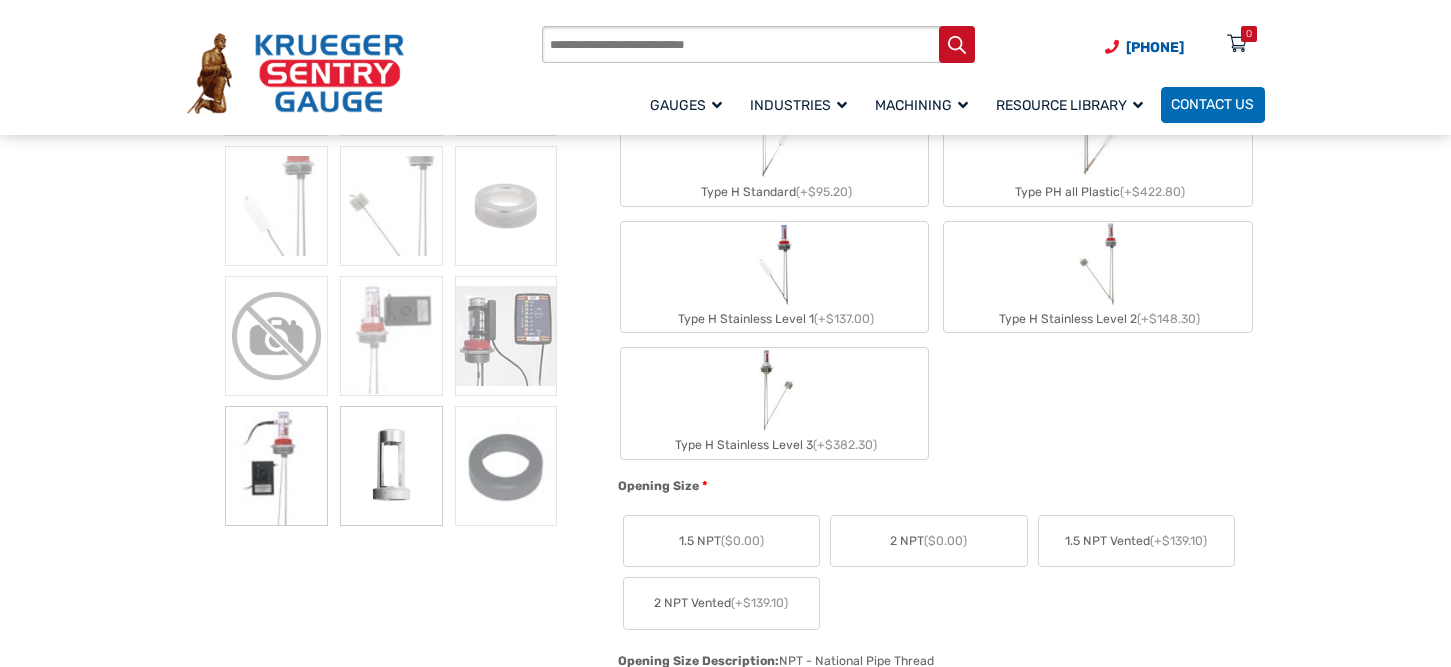 click at bounding box center [391, 466] 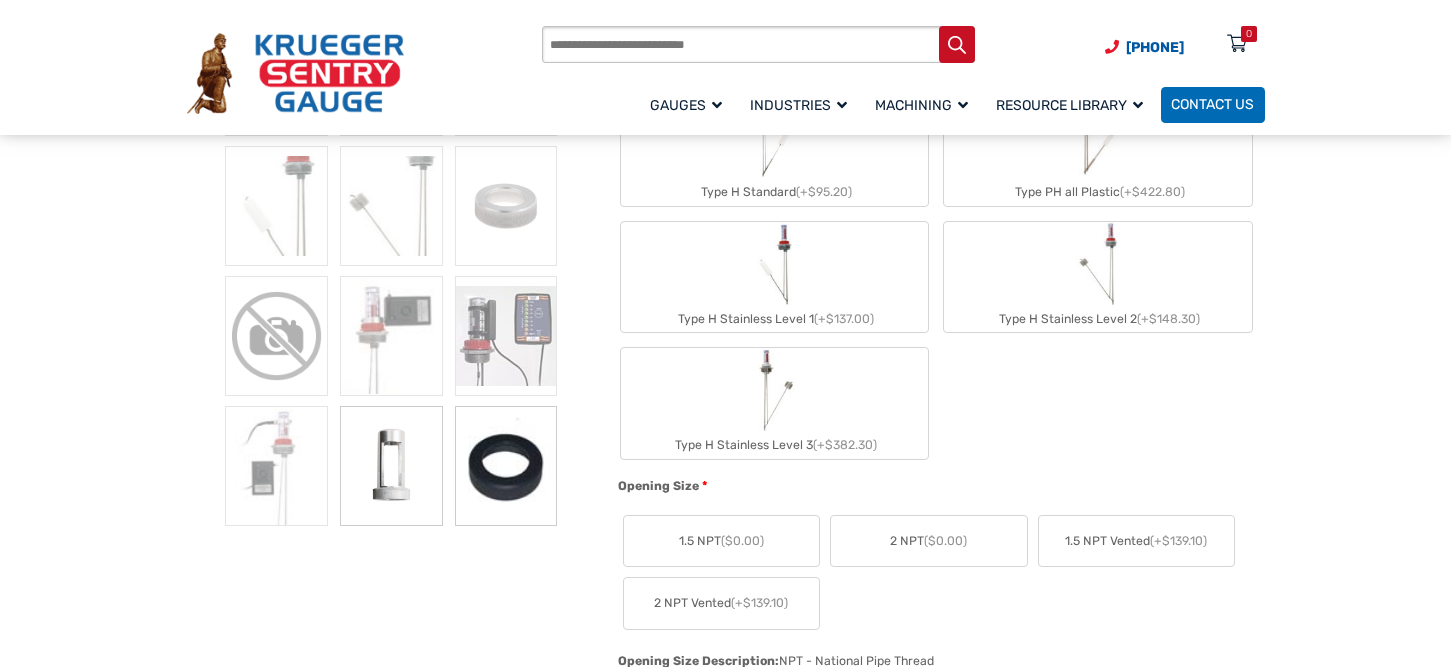 click at bounding box center [506, 466] 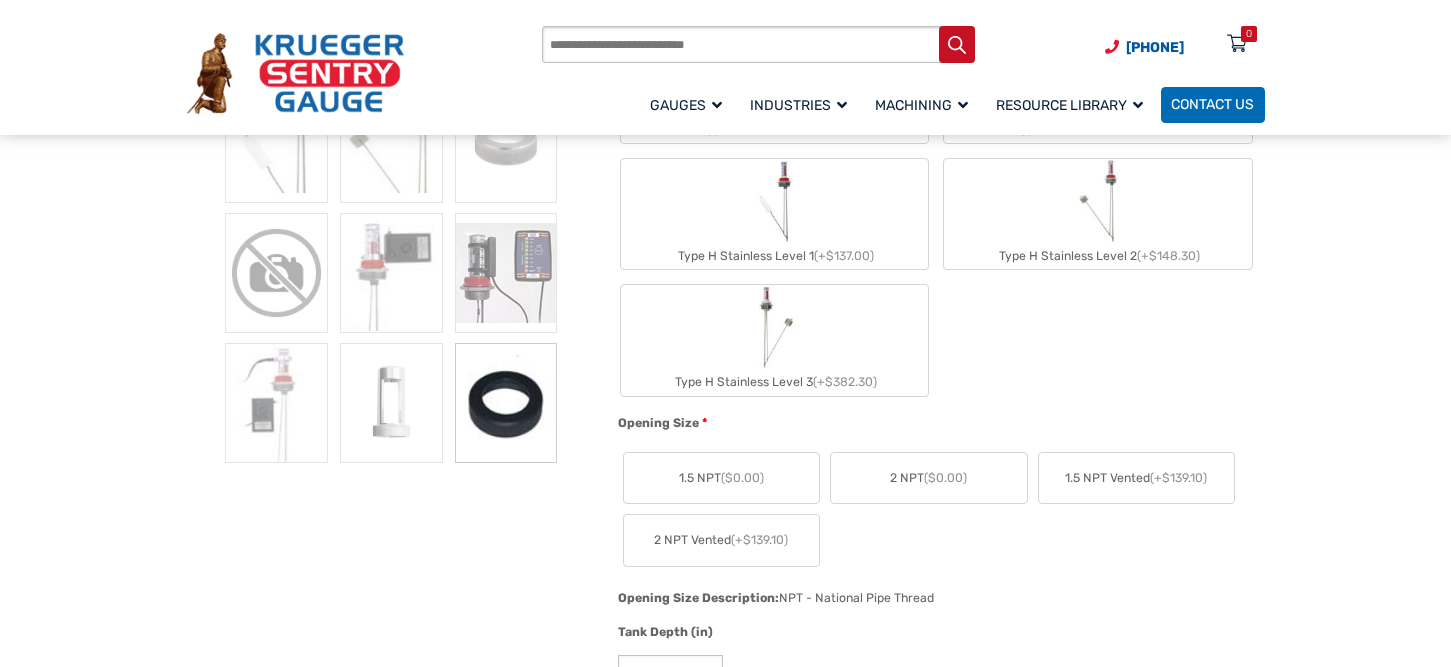 scroll, scrollTop: 675, scrollLeft: 0, axis: vertical 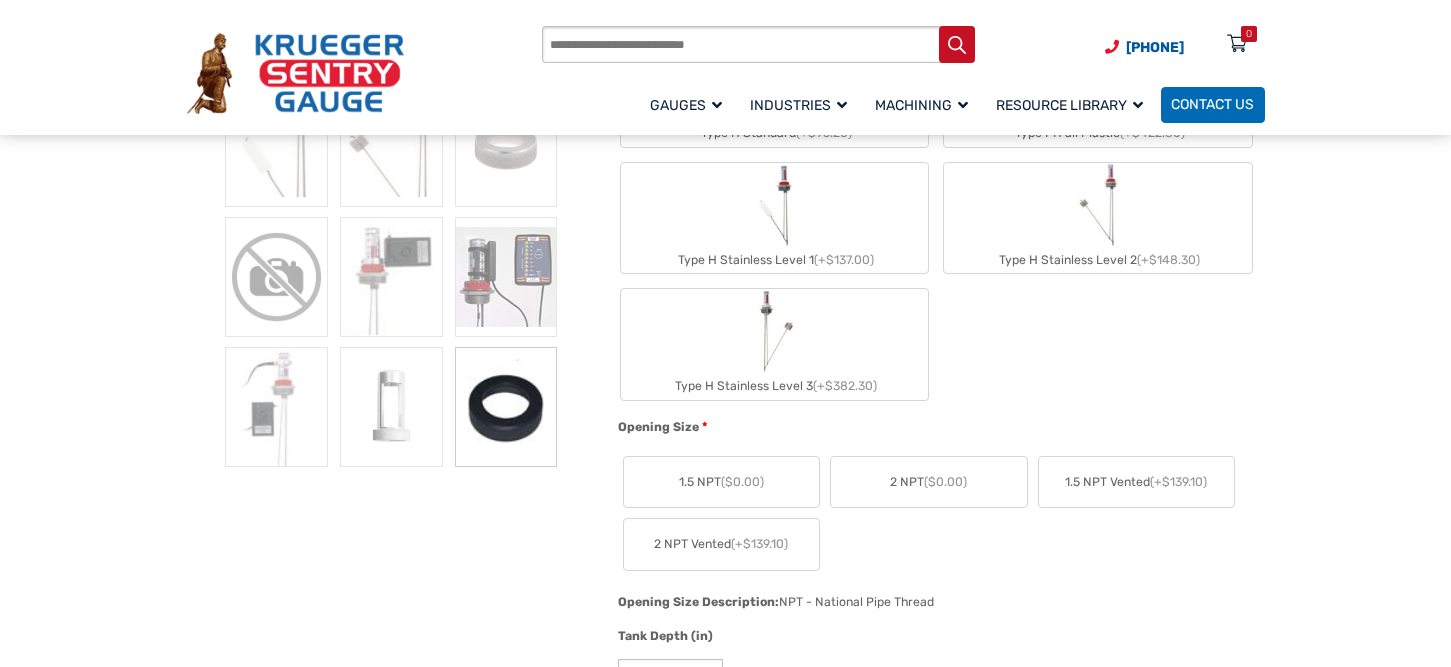 click 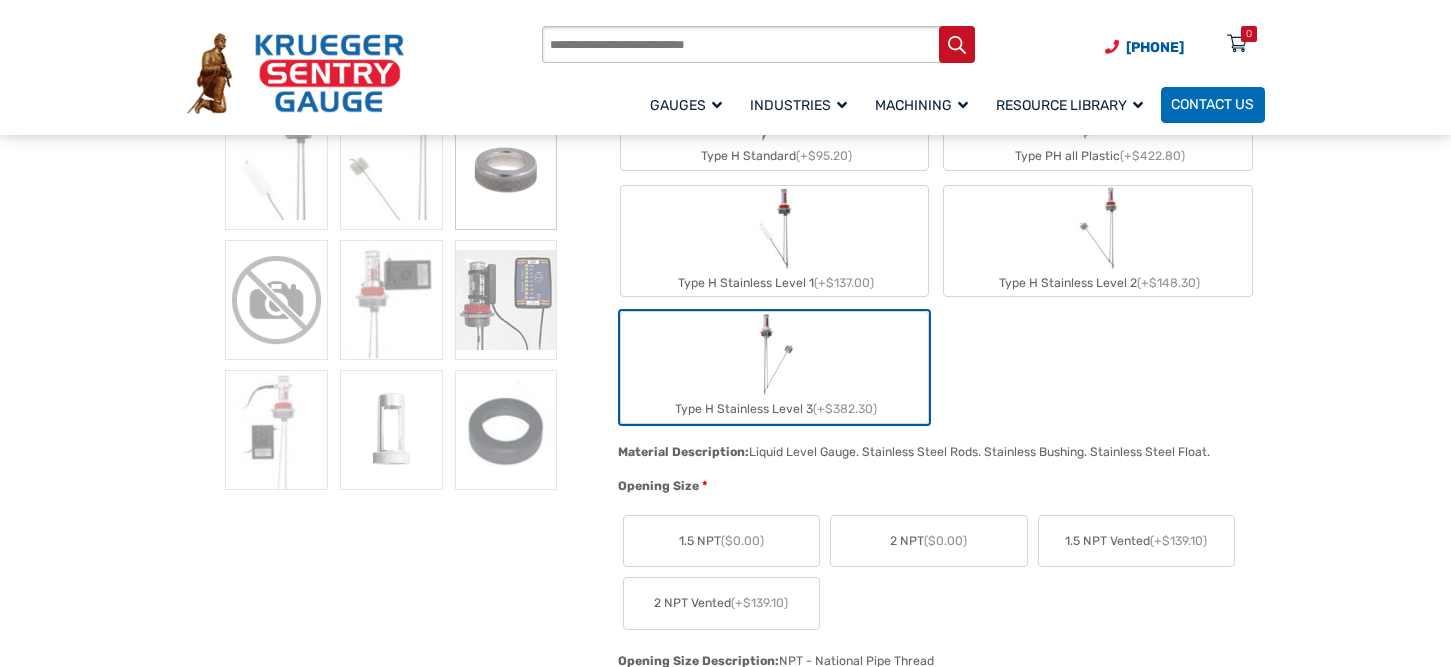 scroll, scrollTop: 659, scrollLeft: 0, axis: vertical 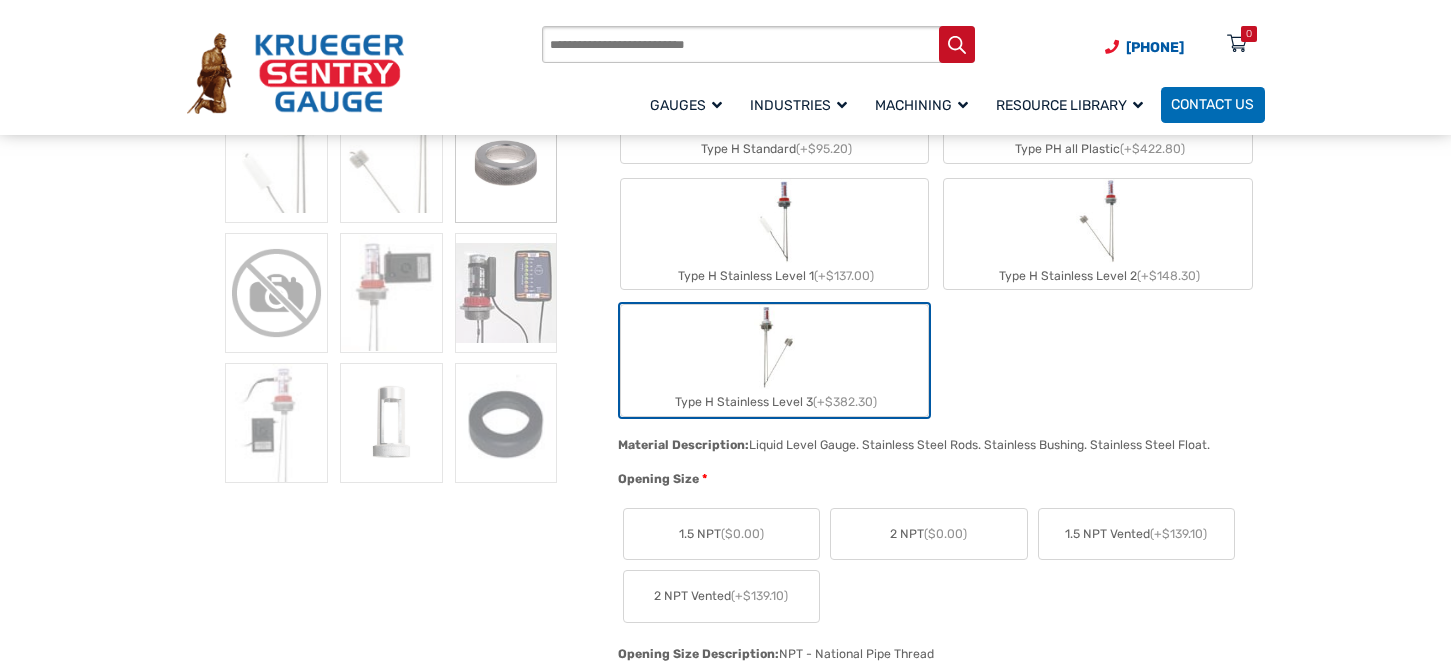 click 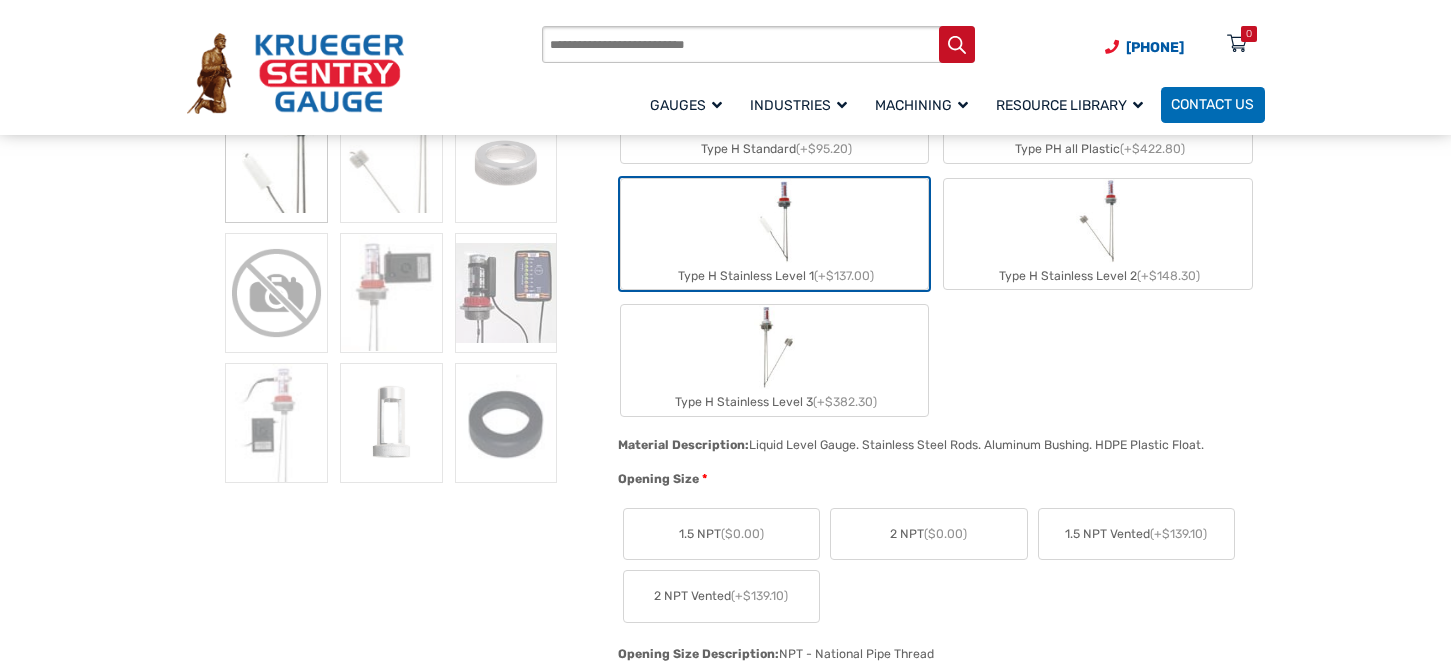 click 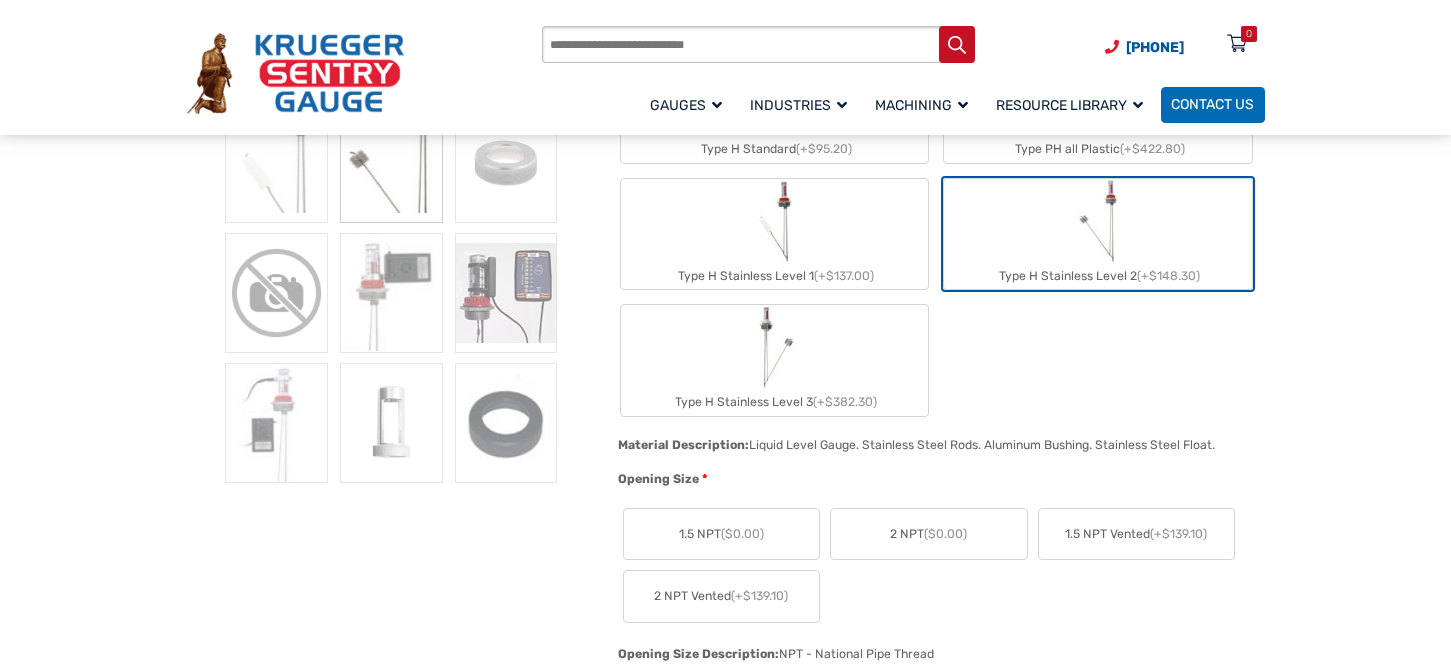 click on "Type H Stainless Level 3  (+$382.30)" 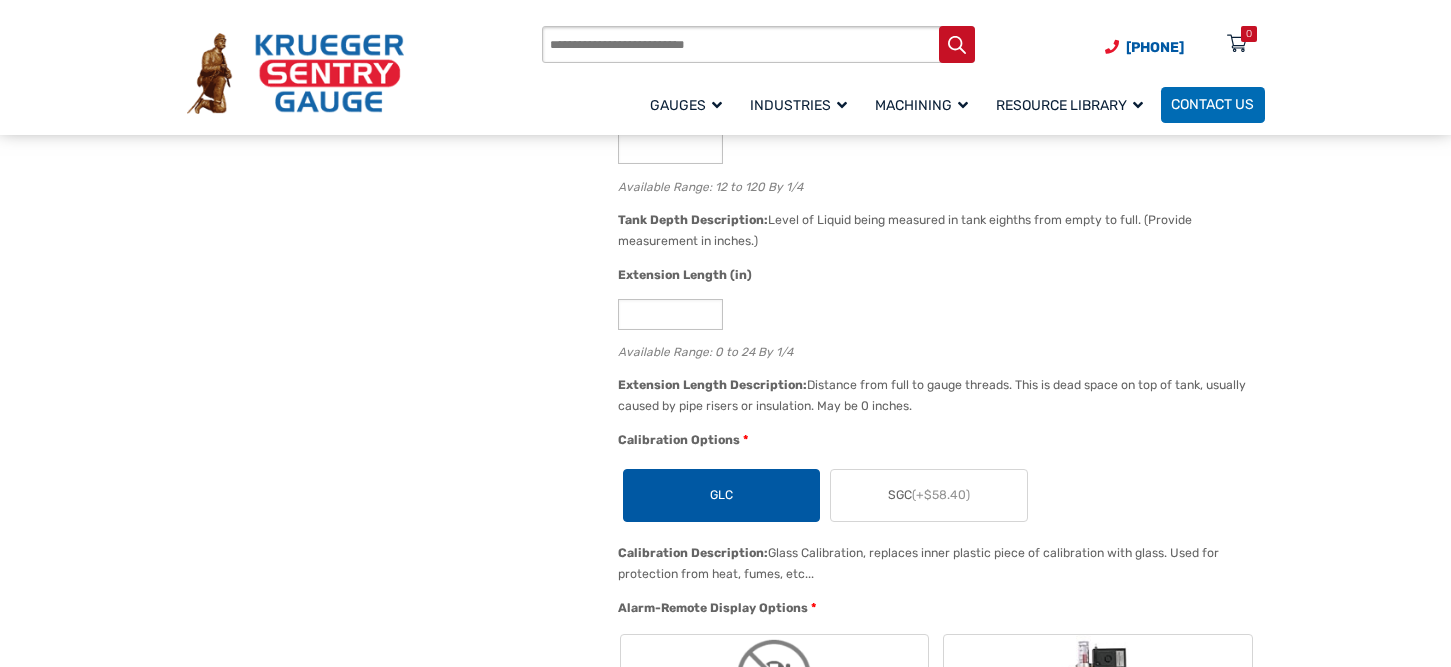 scroll, scrollTop: 1240, scrollLeft: 0, axis: vertical 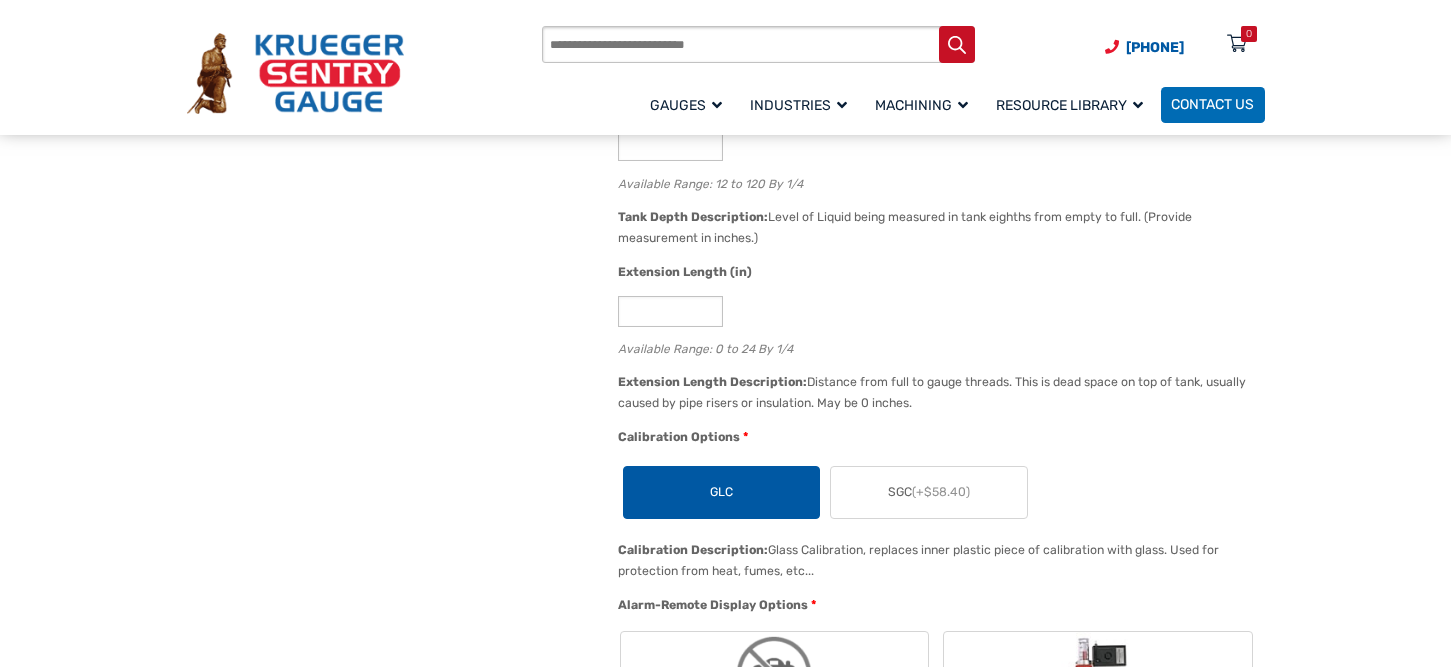 click on "SGC  (+$58.40)" 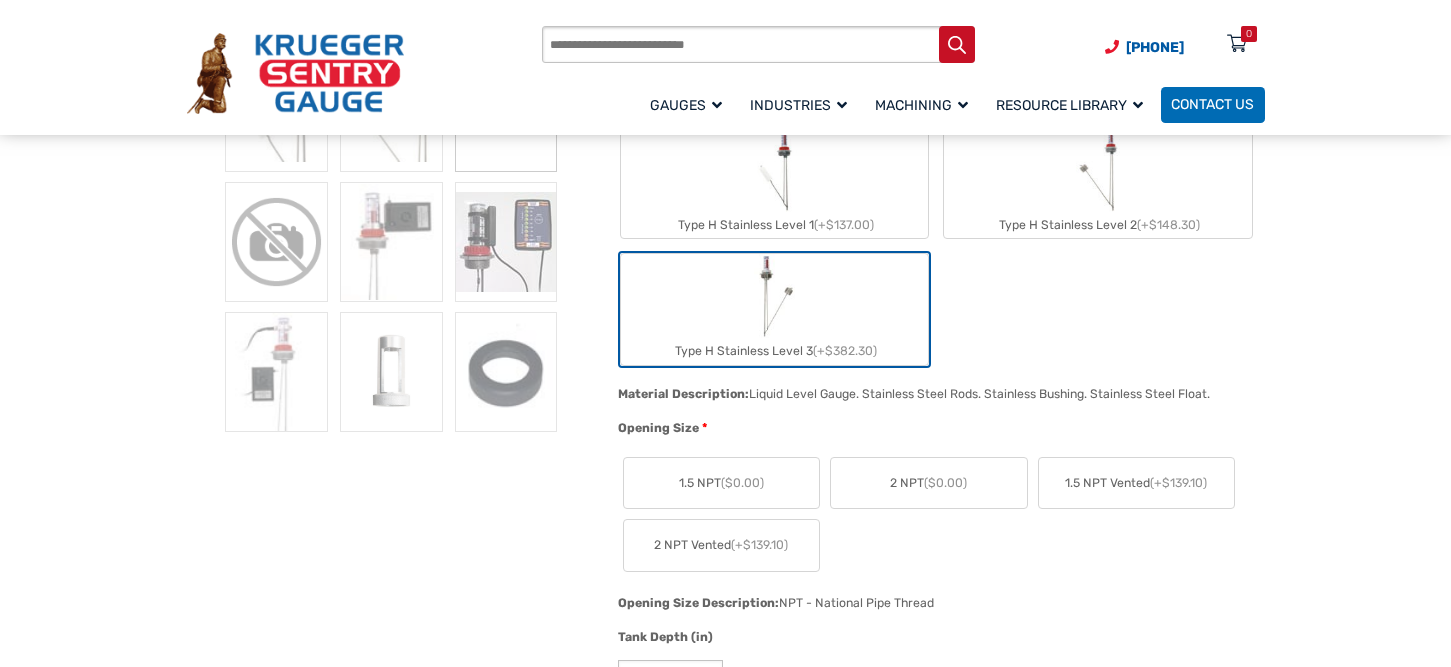 scroll, scrollTop: 706, scrollLeft: 0, axis: vertical 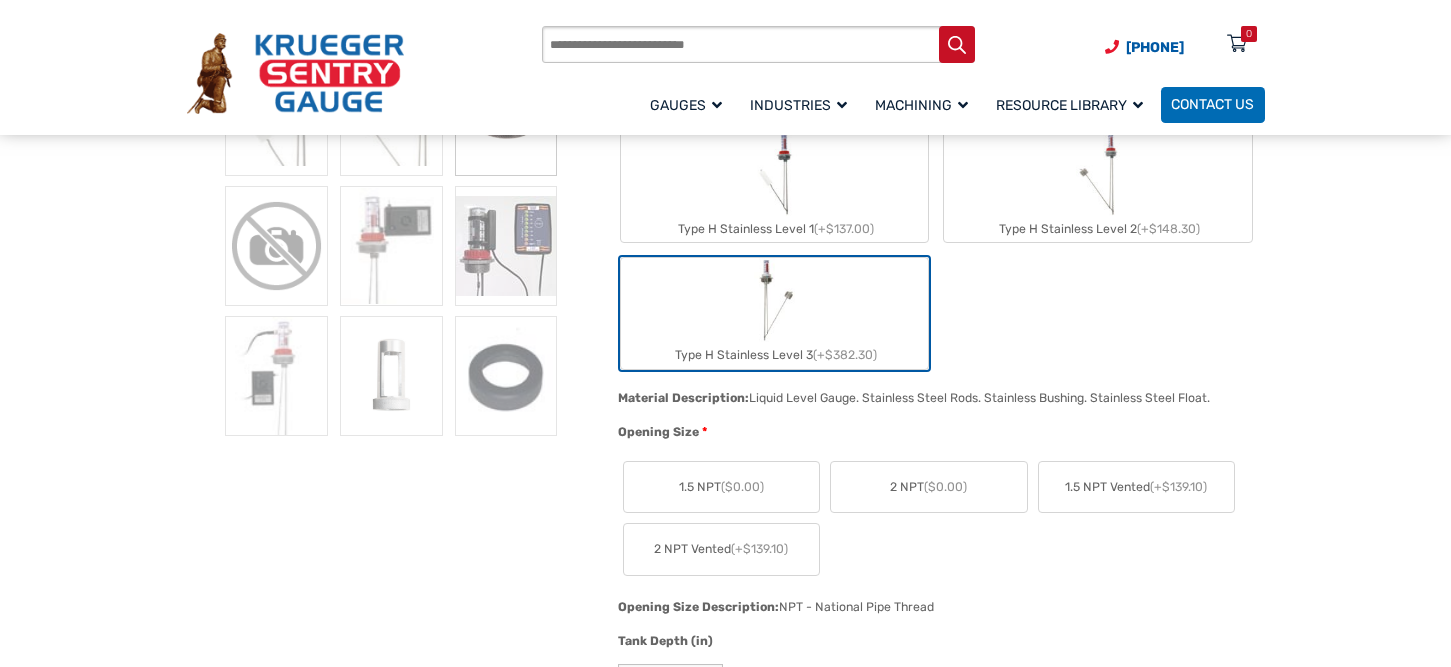 click on "Type H Stainless Level 2  (+$148.30)" 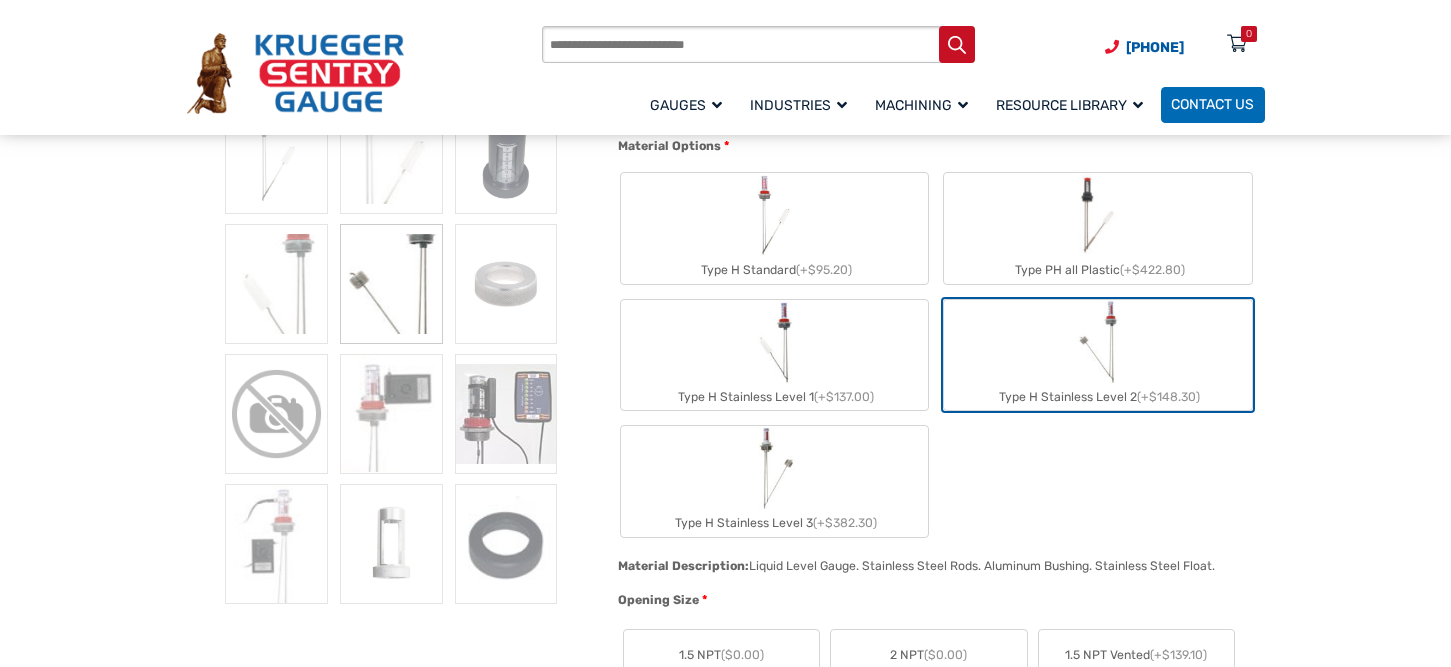 scroll, scrollTop: 534, scrollLeft: 0, axis: vertical 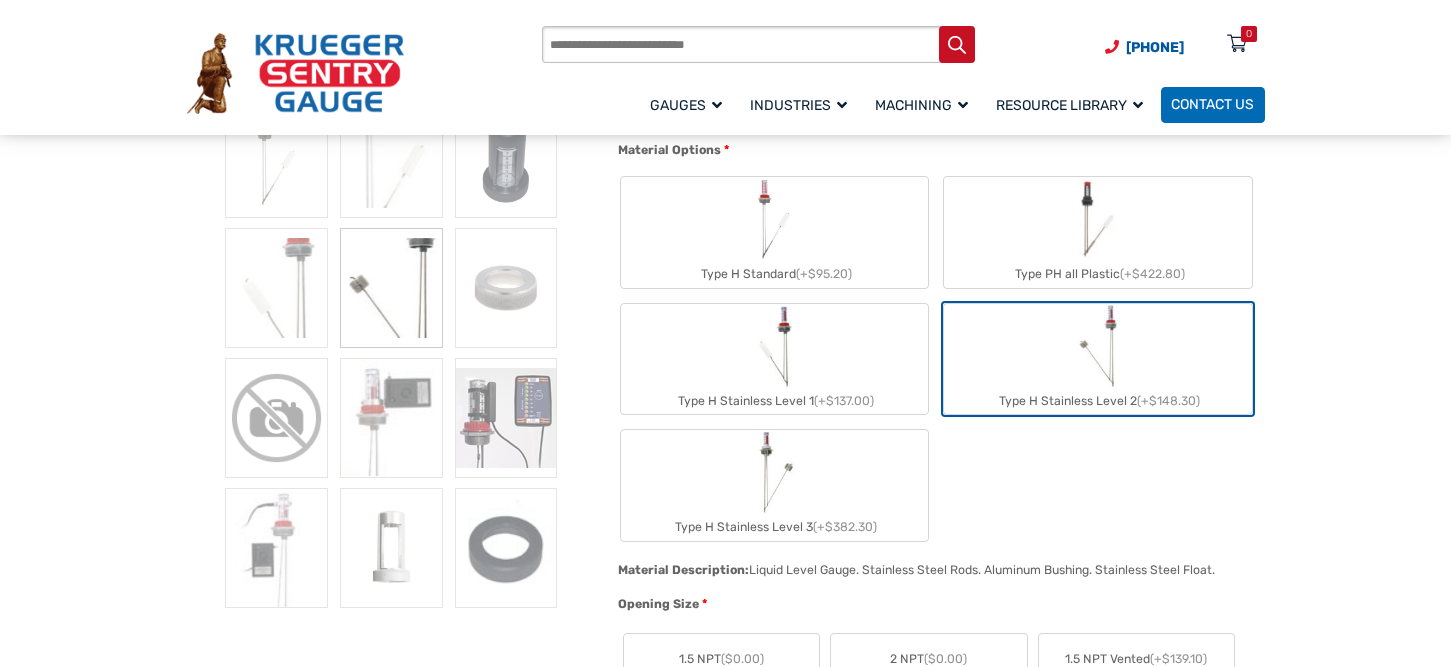 click on "Type H Stainless Level 1  (+$137.00)" 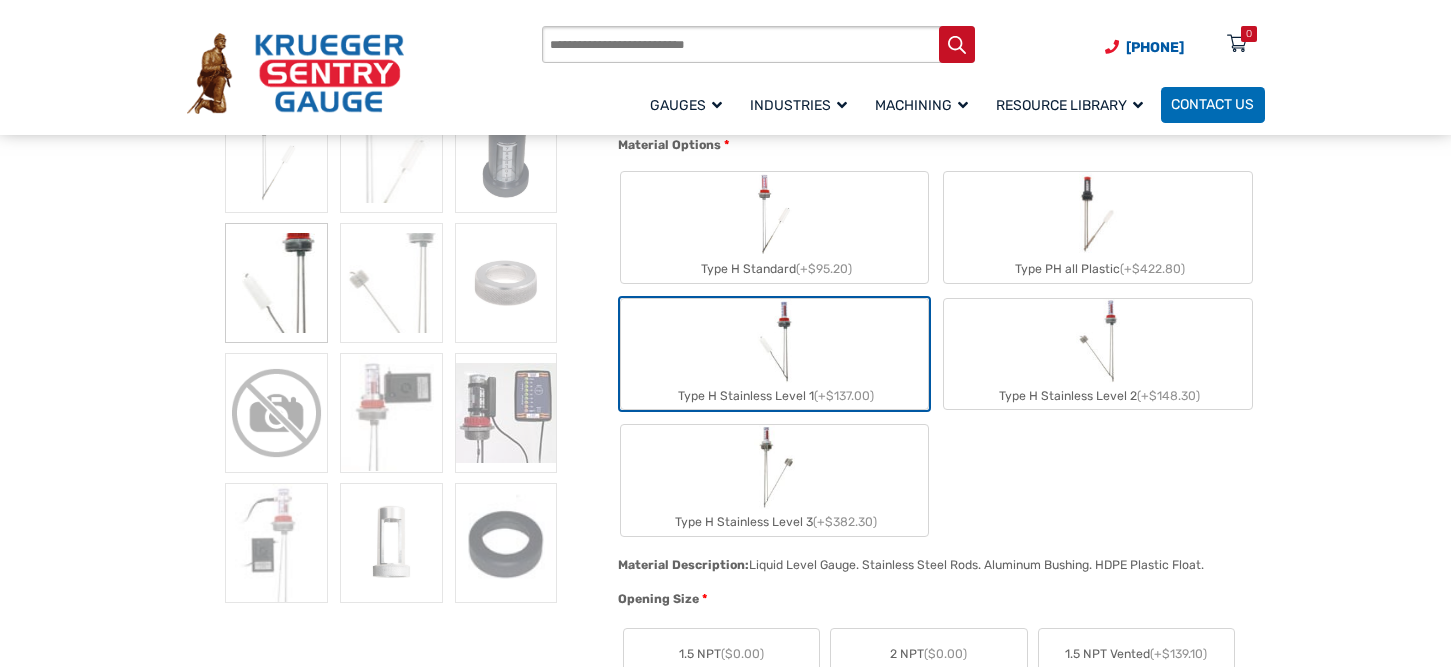 scroll, scrollTop: 541, scrollLeft: 0, axis: vertical 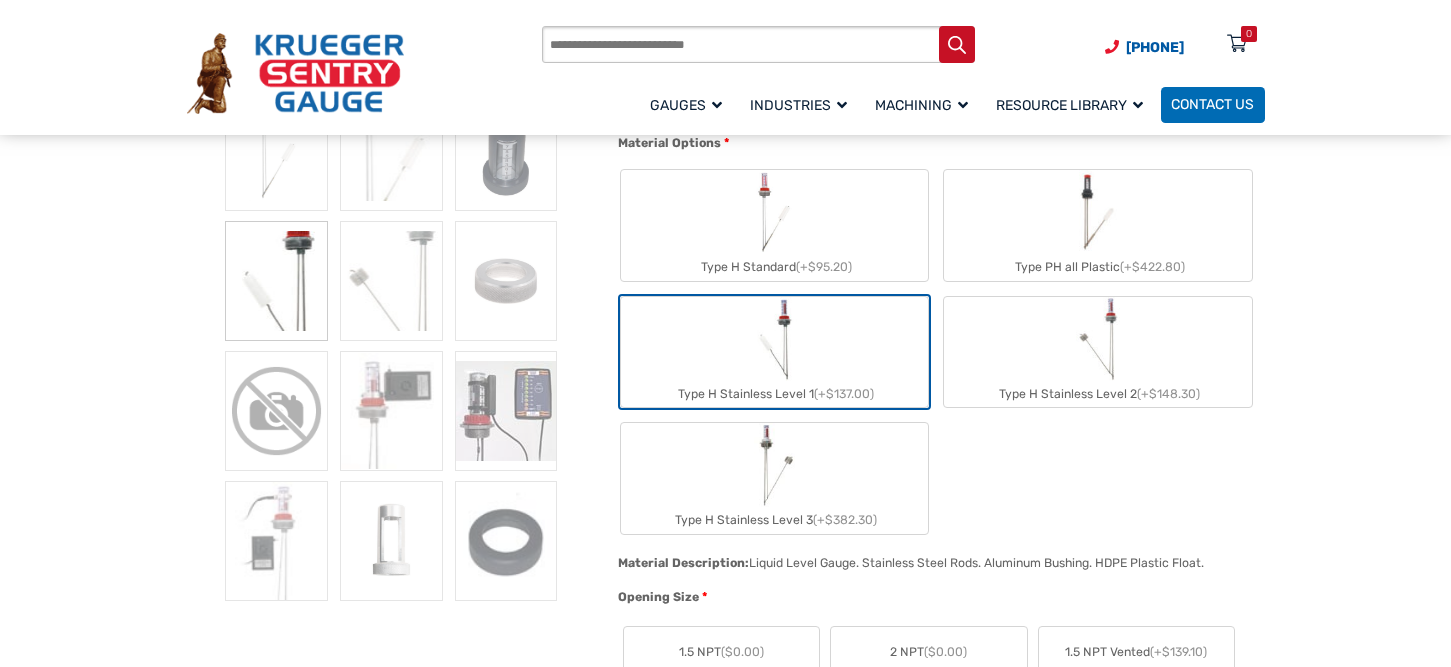 click on "Type H Stainless Level 2  (+$148.30)" 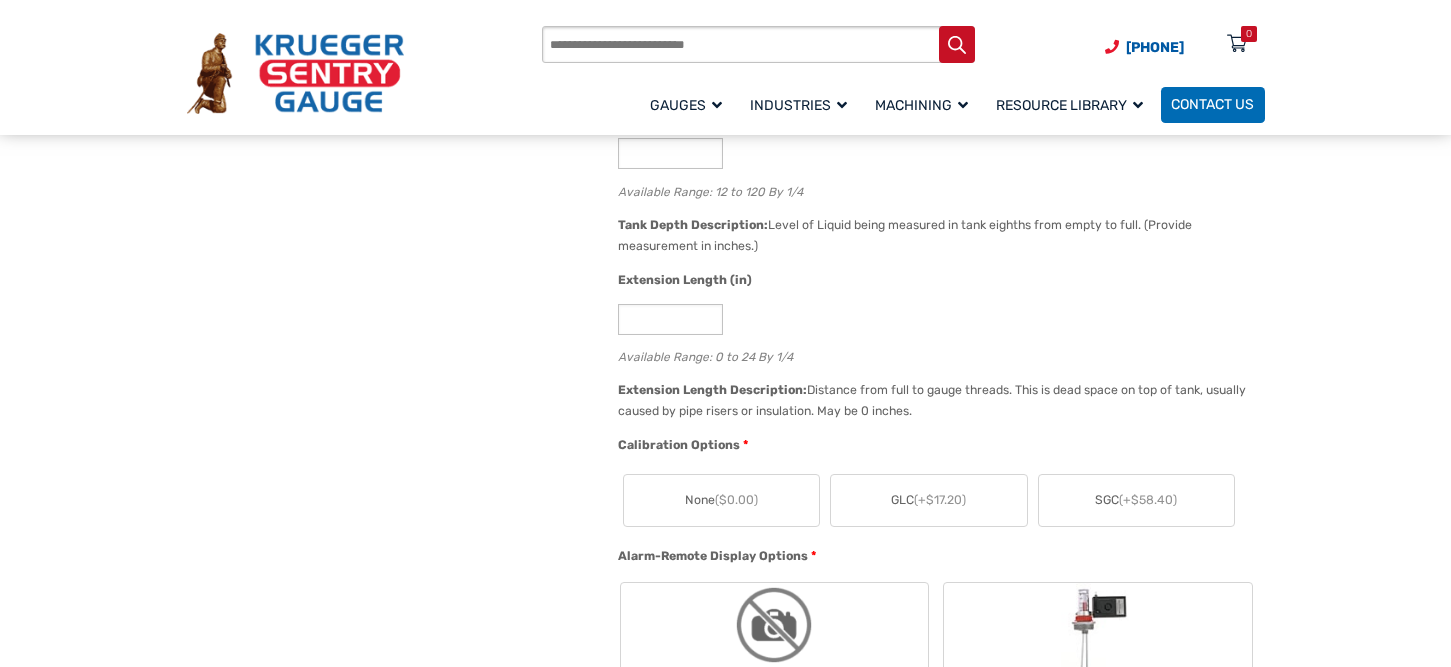 scroll, scrollTop: 1230, scrollLeft: 0, axis: vertical 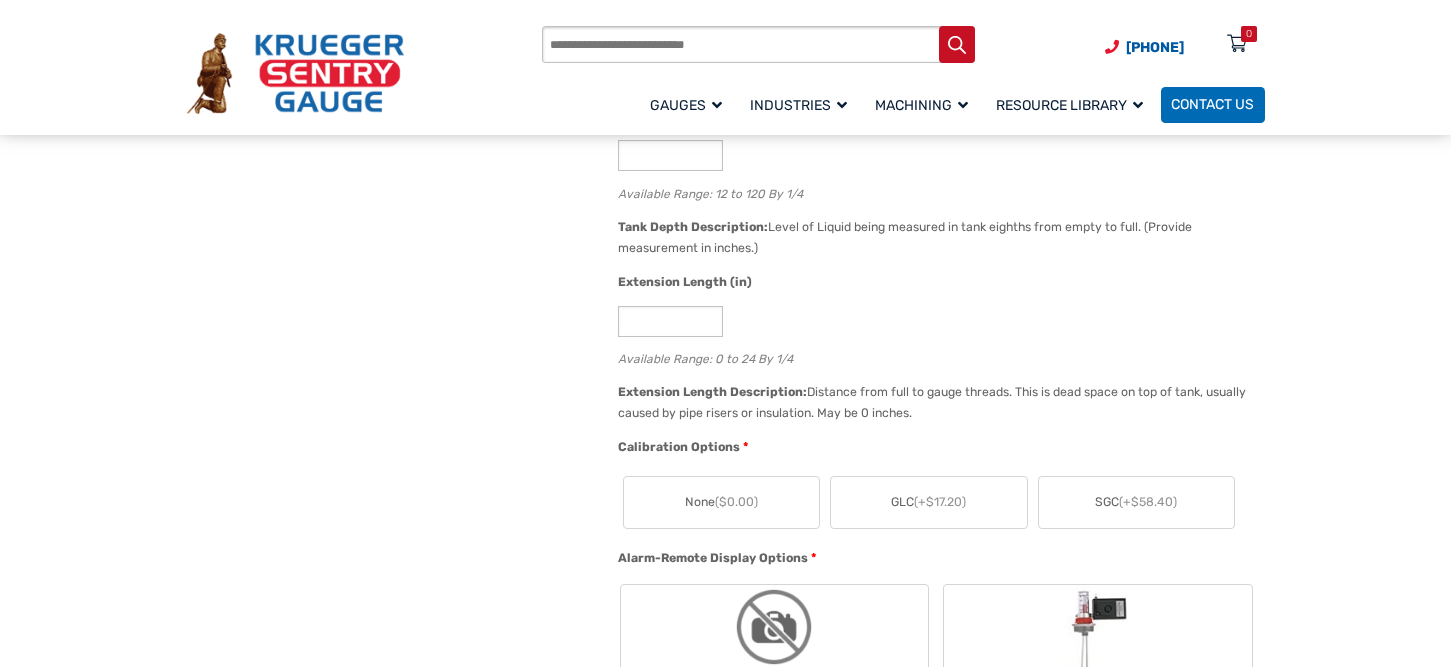 click on "SGC  (+$58.40)" 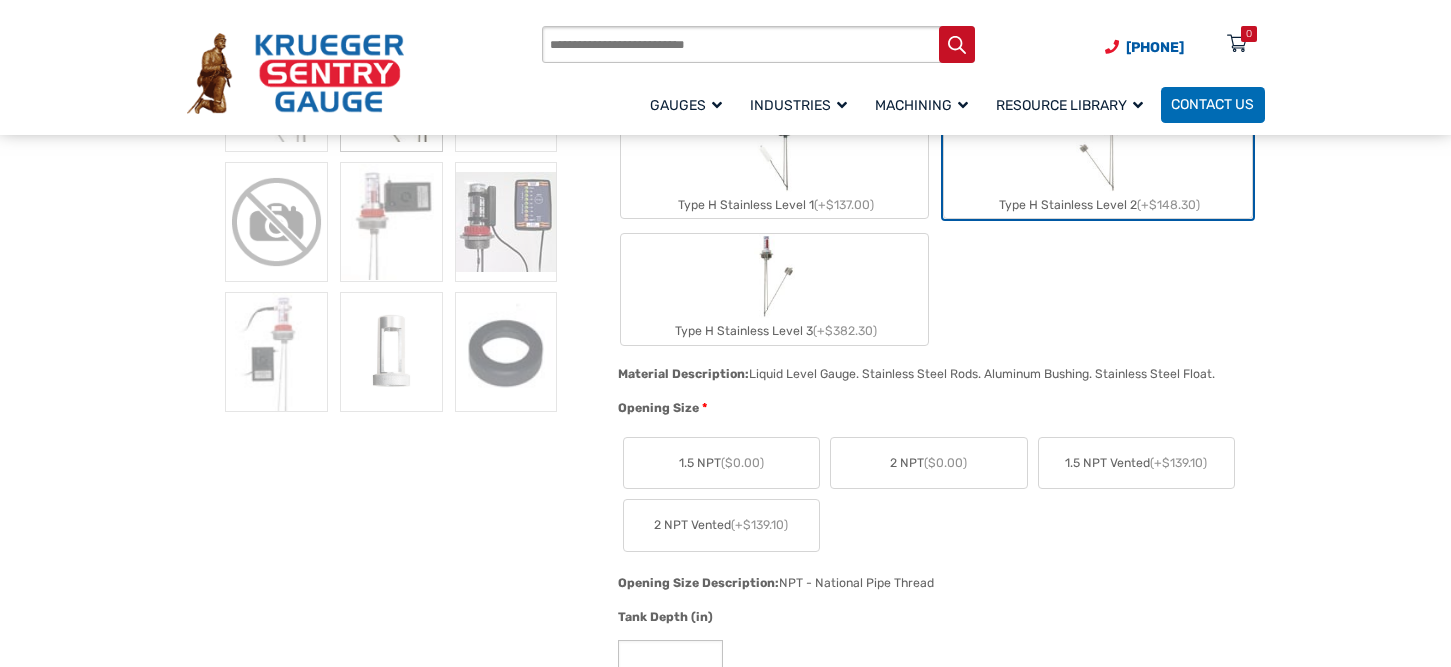 scroll, scrollTop: 728, scrollLeft: 0, axis: vertical 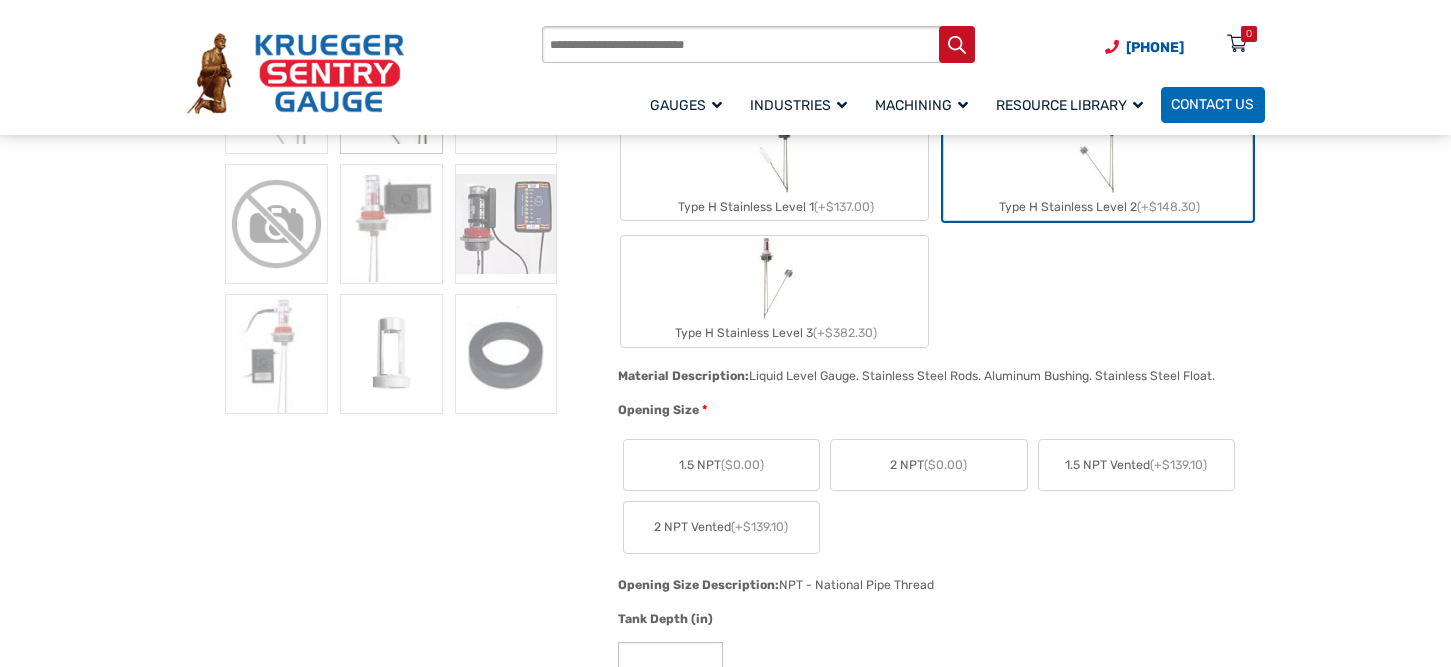 click on "Type H Stainless Level 3  (+$382.30)" 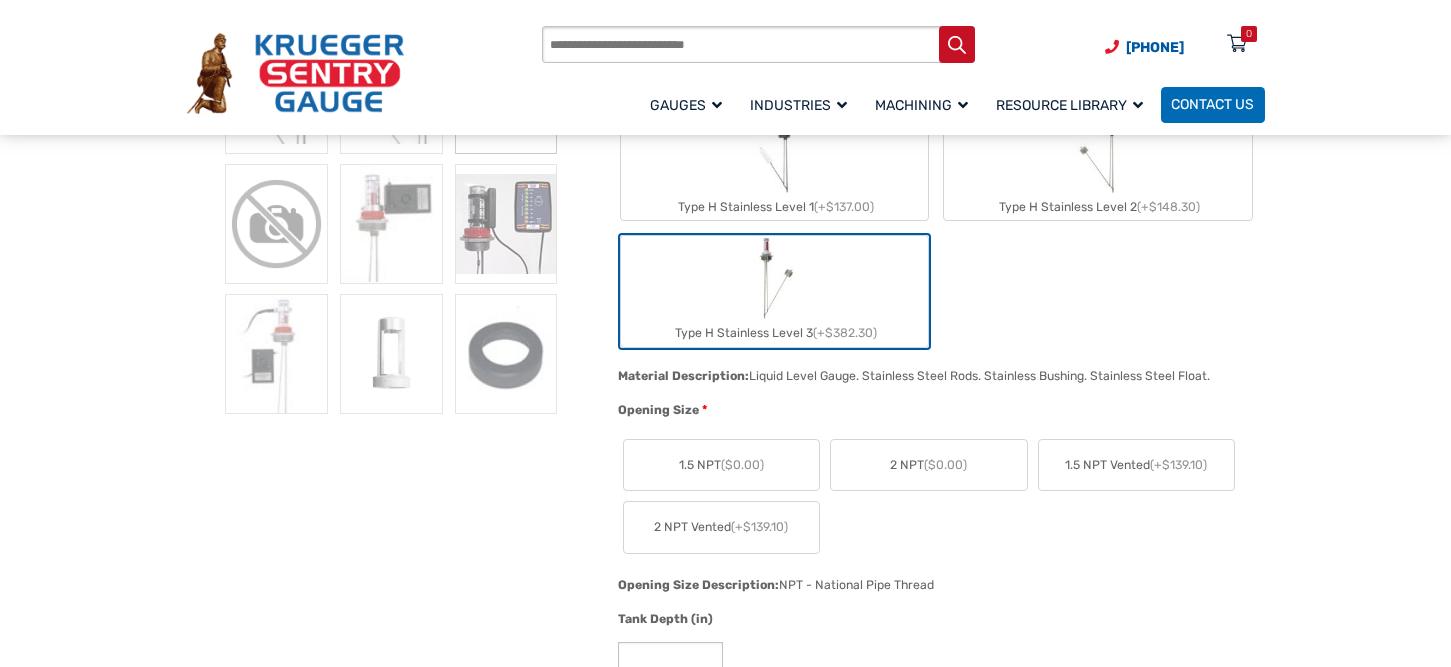 click 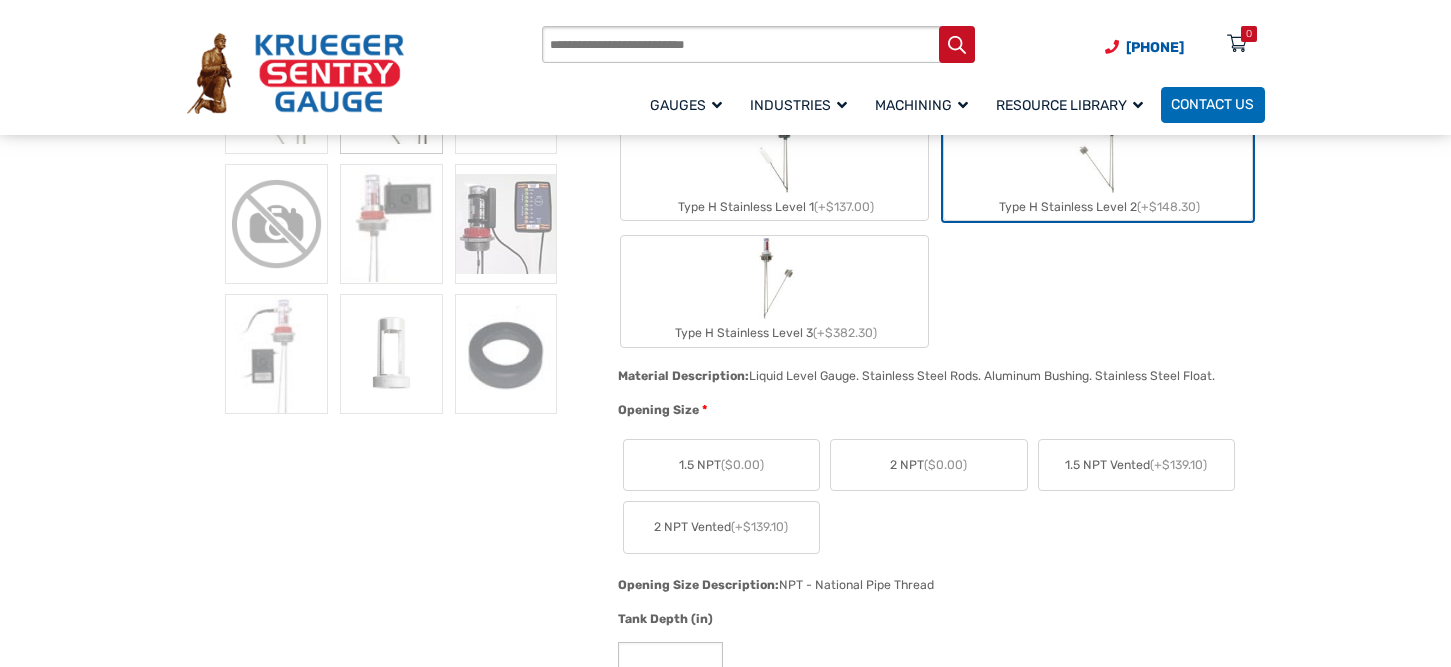 click on "Type H Stainless Level 3  (+$382.30)" 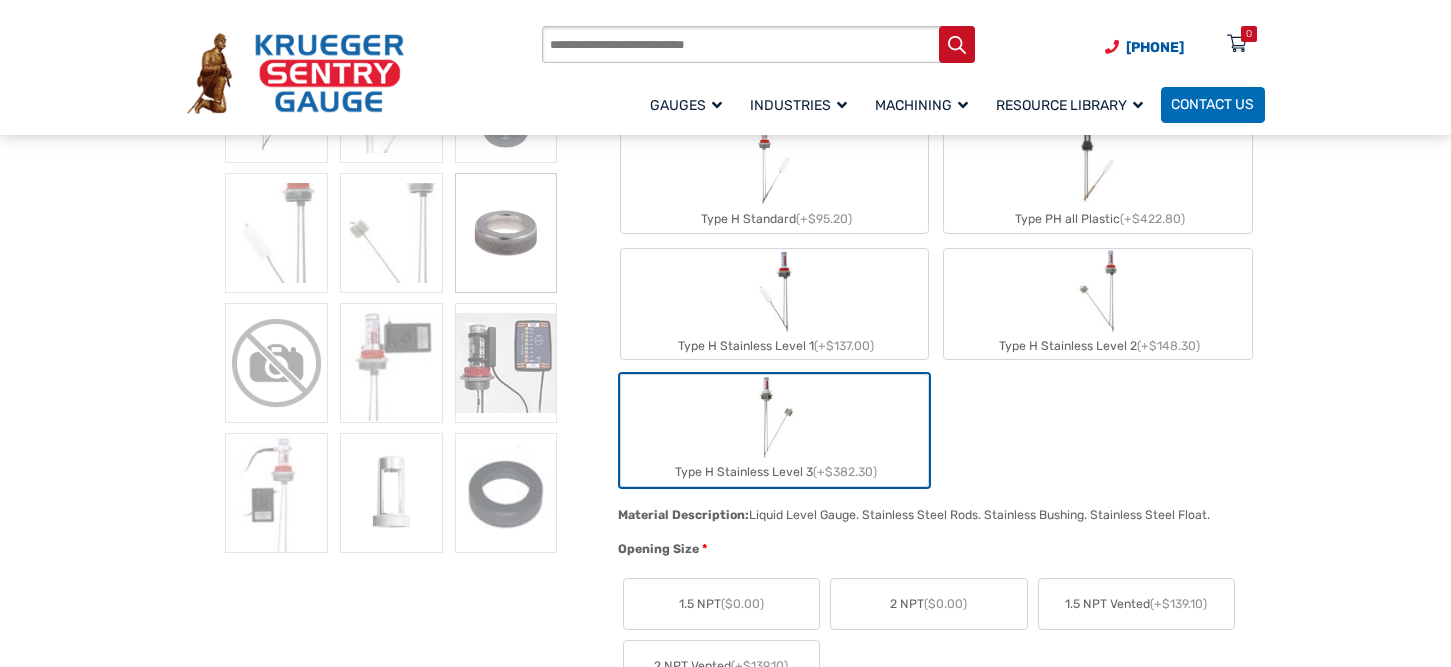 scroll, scrollTop: 595, scrollLeft: 0, axis: vertical 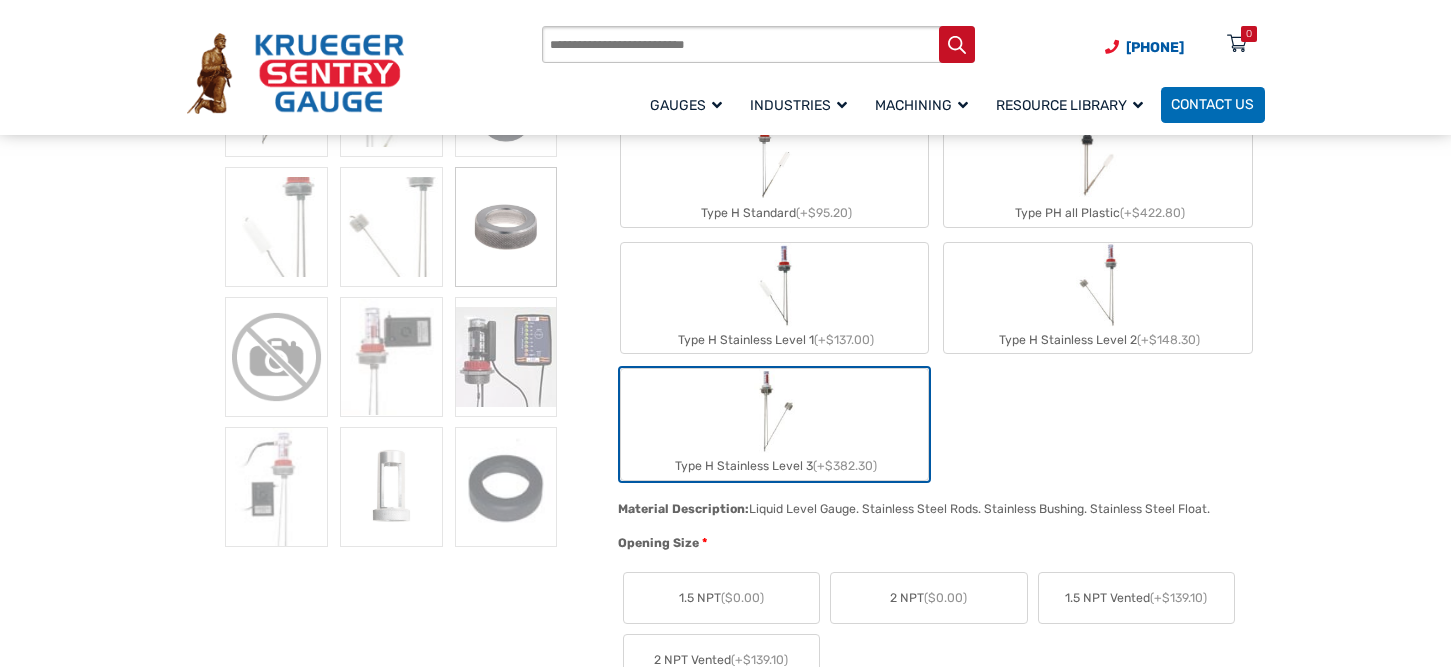 click 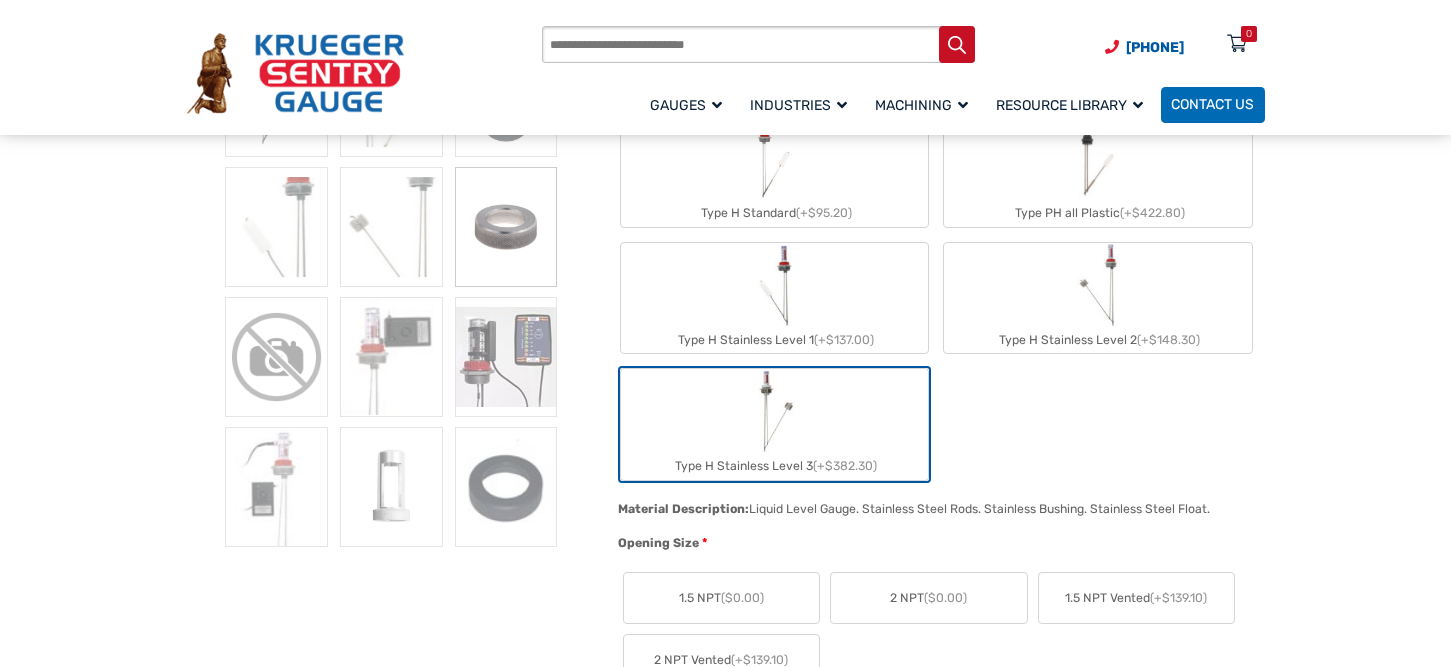 click 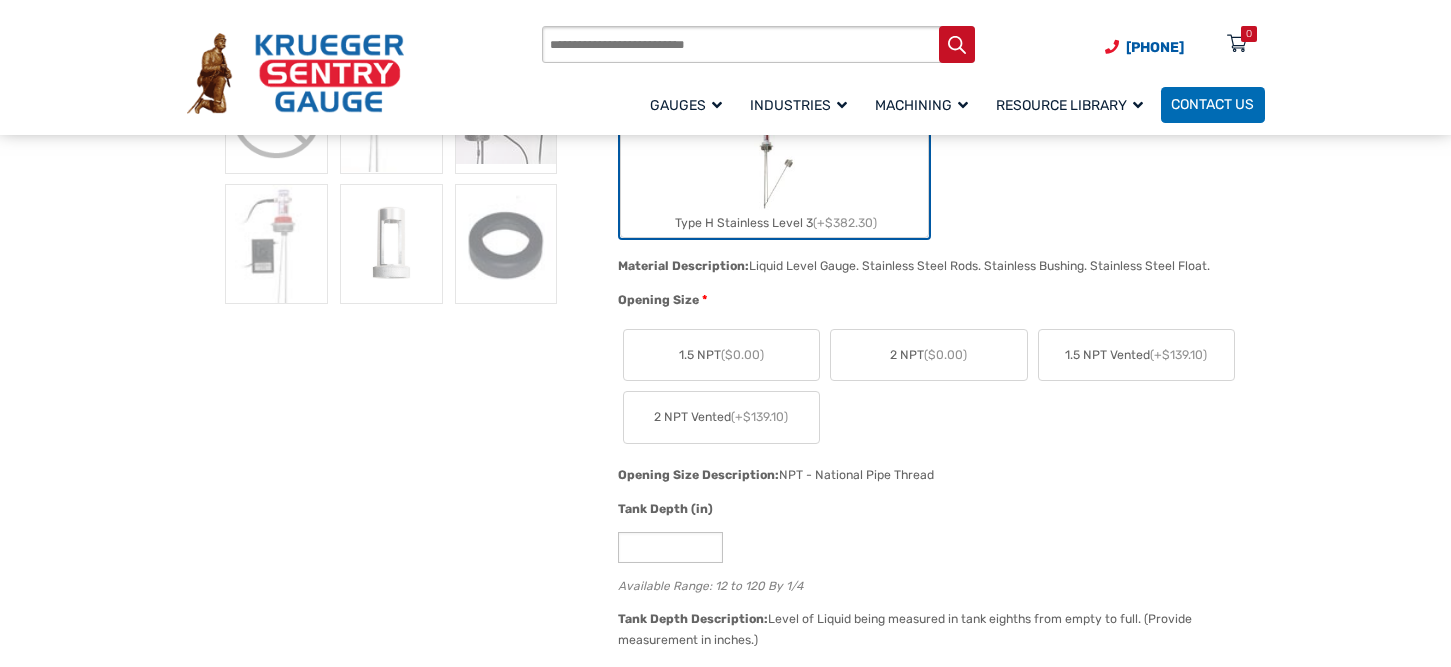 scroll, scrollTop: 840, scrollLeft: 0, axis: vertical 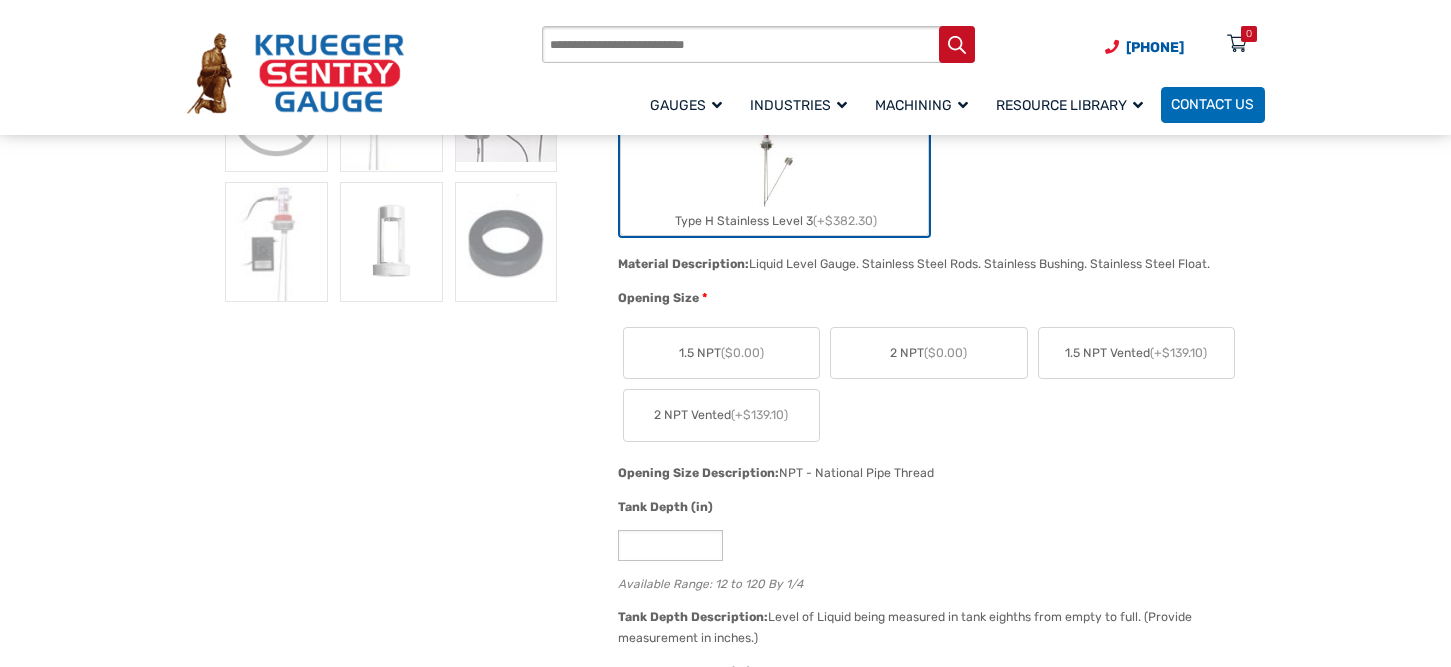 drag, startPoint x: 865, startPoint y: 252, endPoint x: 1206, endPoint y: 252, distance: 341 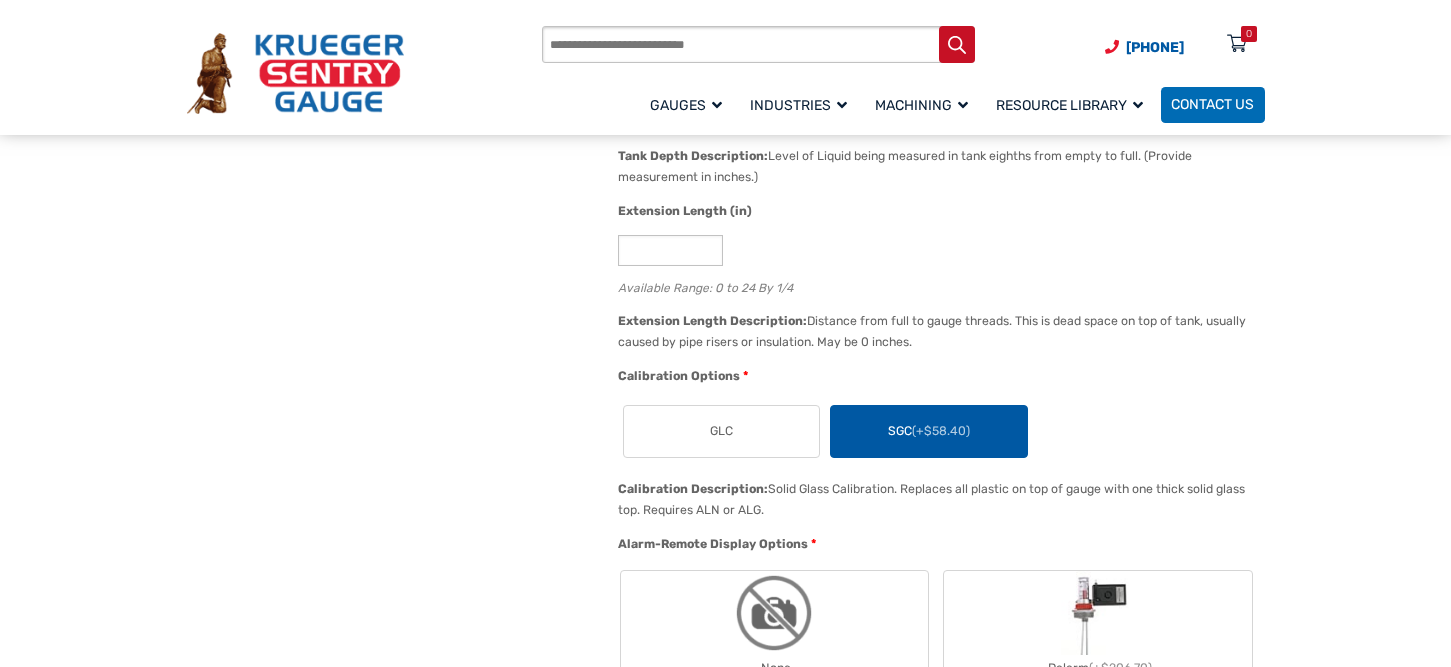 scroll, scrollTop: 1304, scrollLeft: 0, axis: vertical 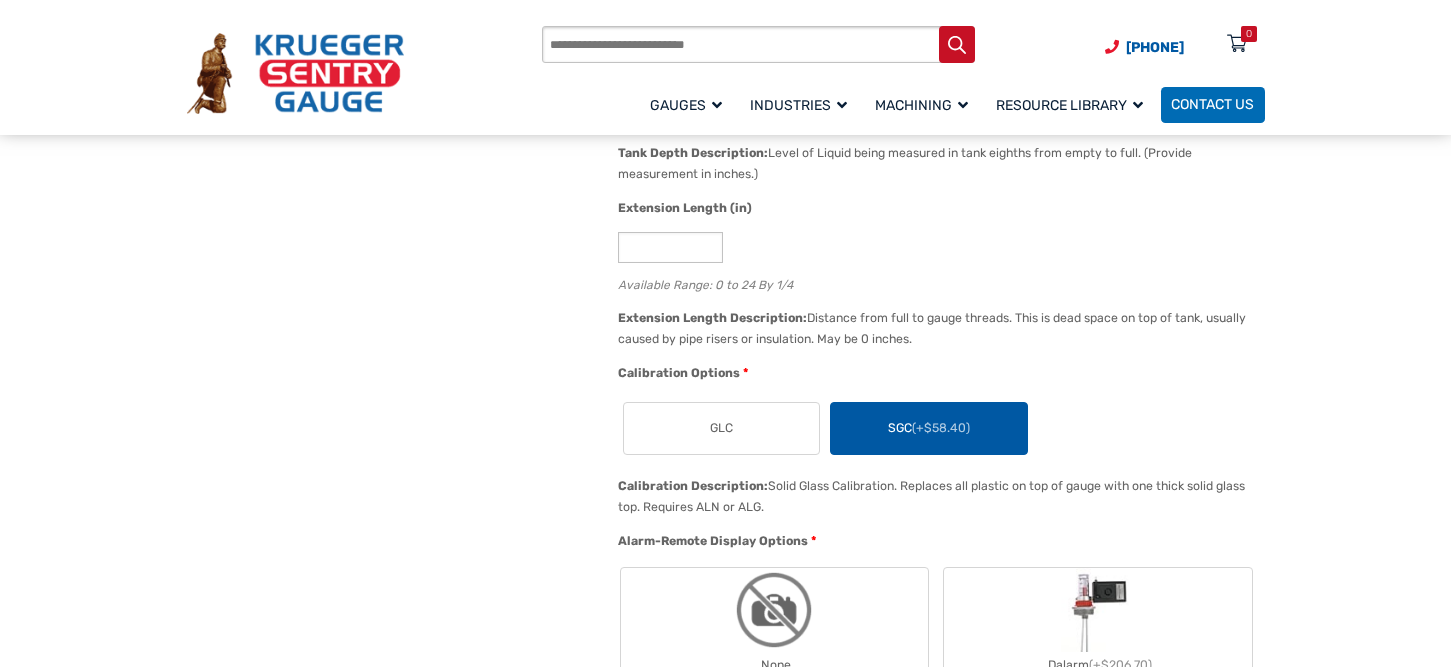 click on "SGC  (+$58.40)" 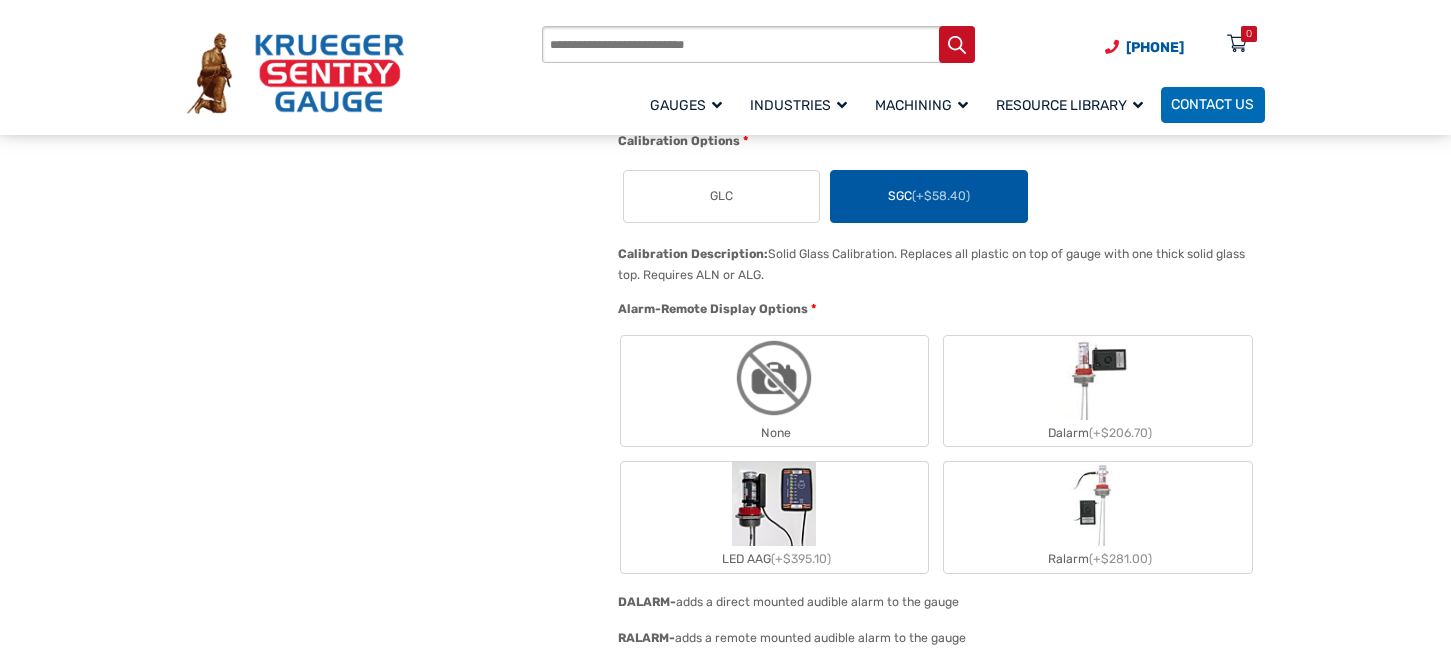 scroll, scrollTop: 1513, scrollLeft: 0, axis: vertical 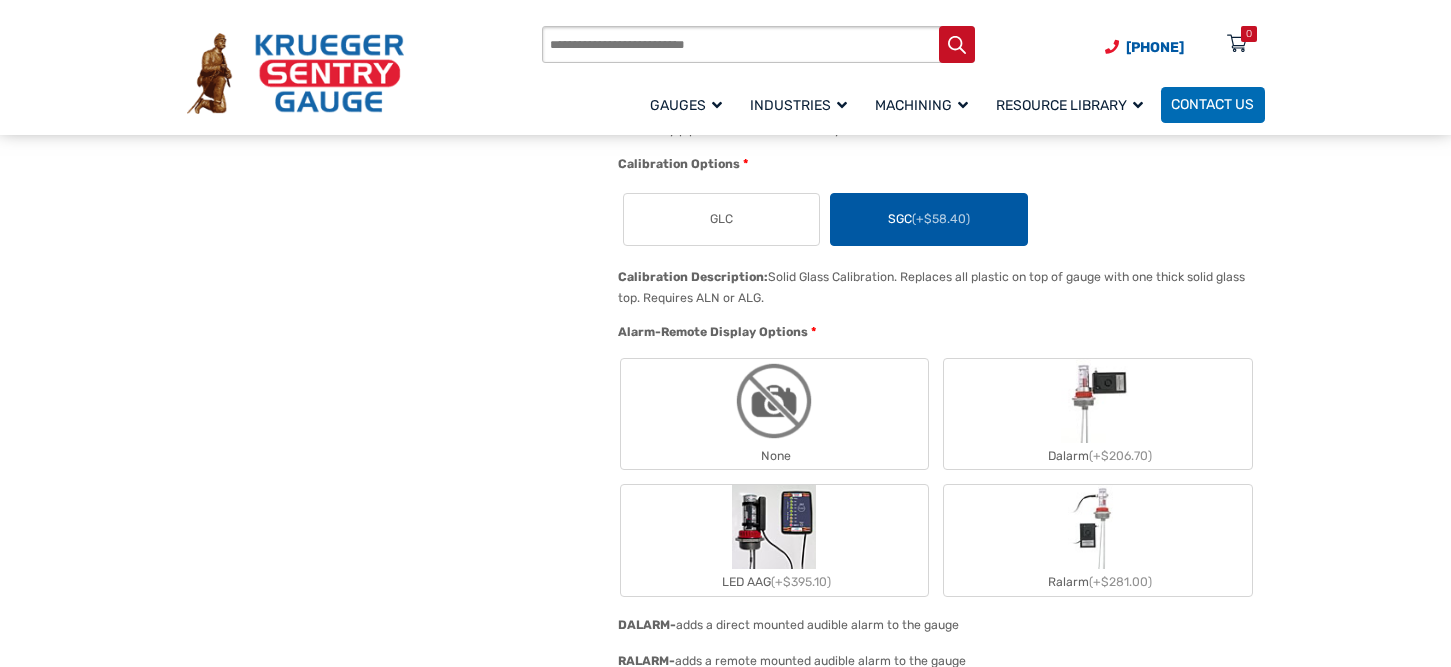 copy on "Solid Glass Calibration.  Replaces all plastic on top of gauge with one thick solid glass top.  Requires ALN or ALG." 